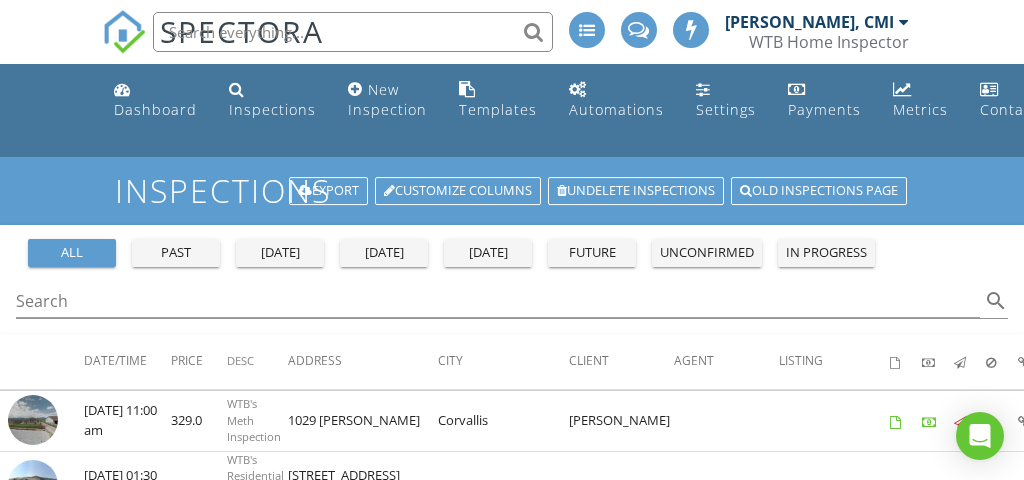 scroll, scrollTop: 257, scrollLeft: 0, axis: vertical 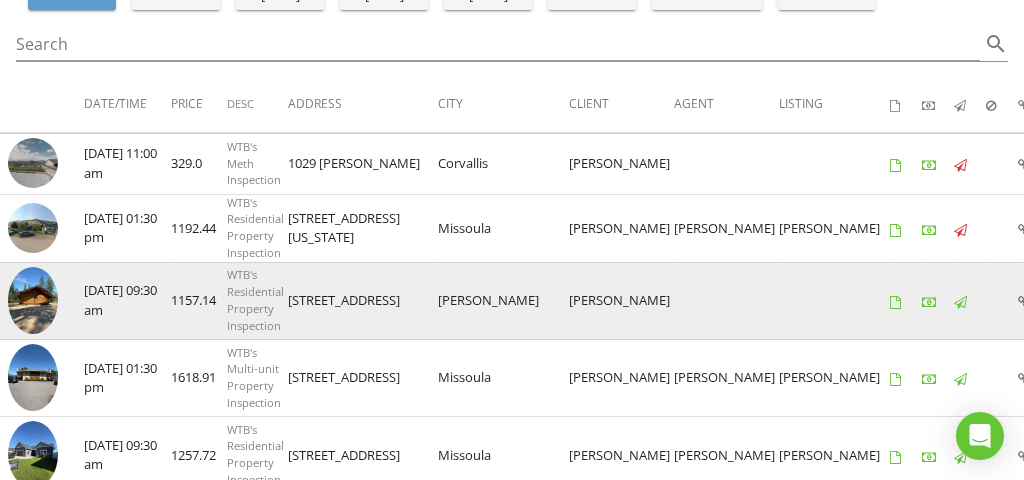 click at bounding box center [33, 300] 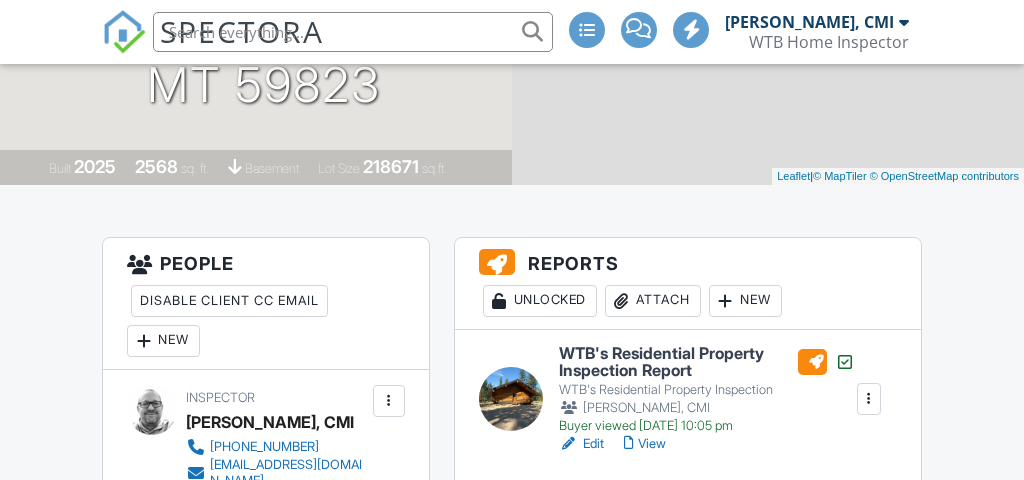 scroll, scrollTop: 609, scrollLeft: 0, axis: vertical 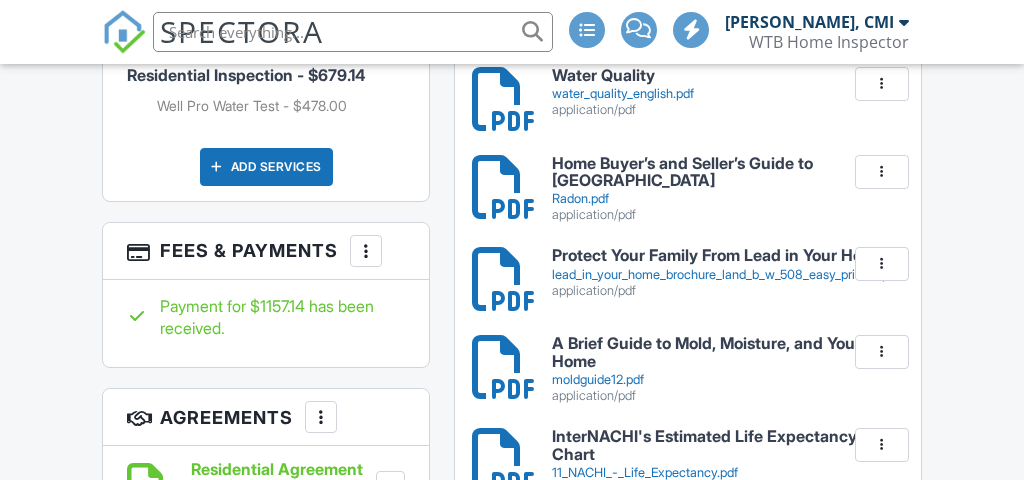click on "Residential Inspection - $679.14
Well Pro Water Test - $478.00
Add Services" at bounding box center [265, 107] 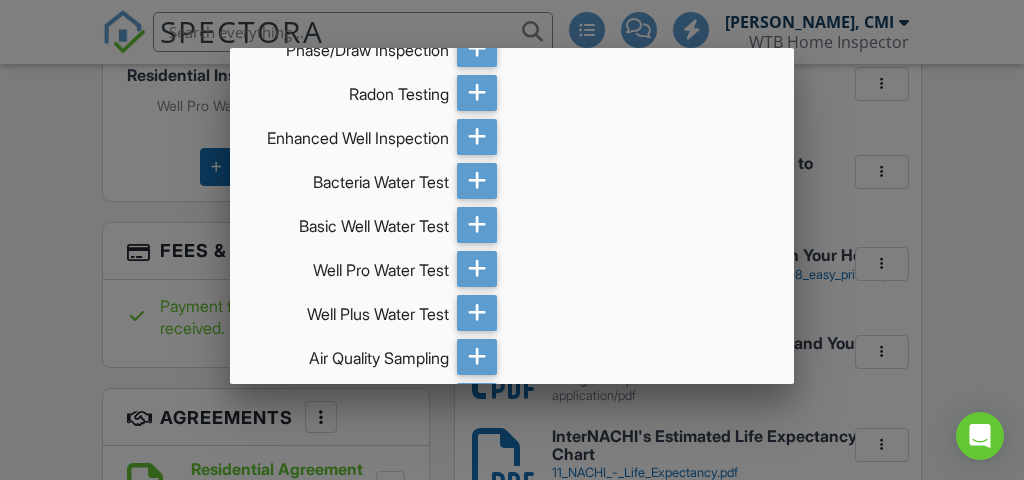 scroll, scrollTop: 3868, scrollLeft: 0, axis: vertical 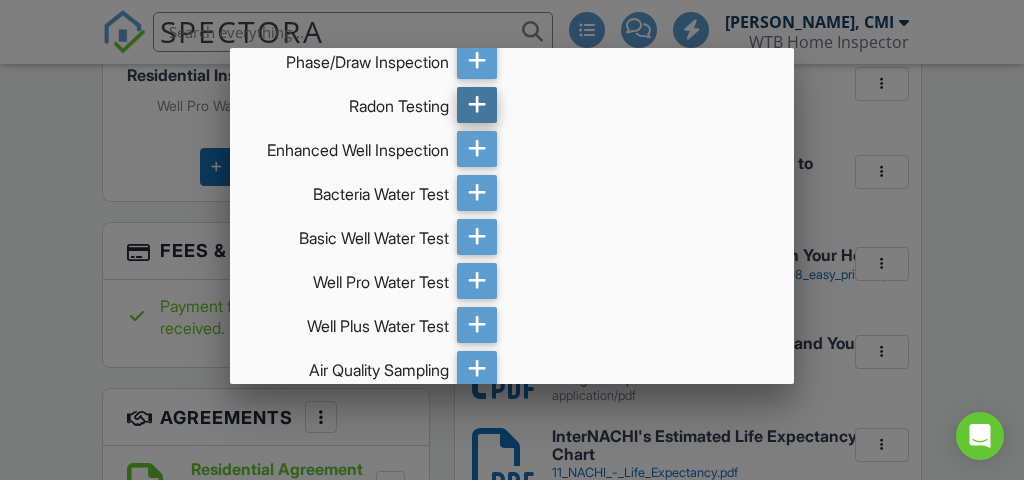 click at bounding box center [477, 105] 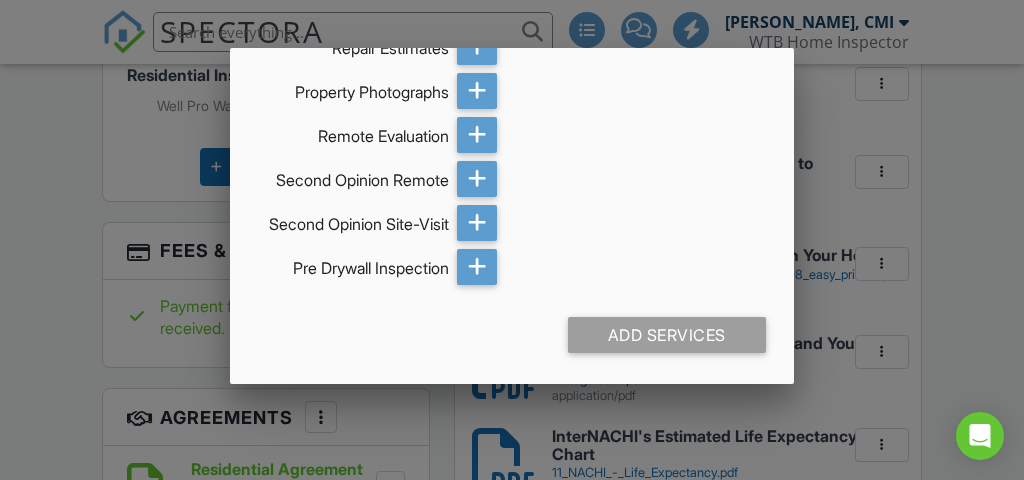 scroll, scrollTop: 5025, scrollLeft: 0, axis: vertical 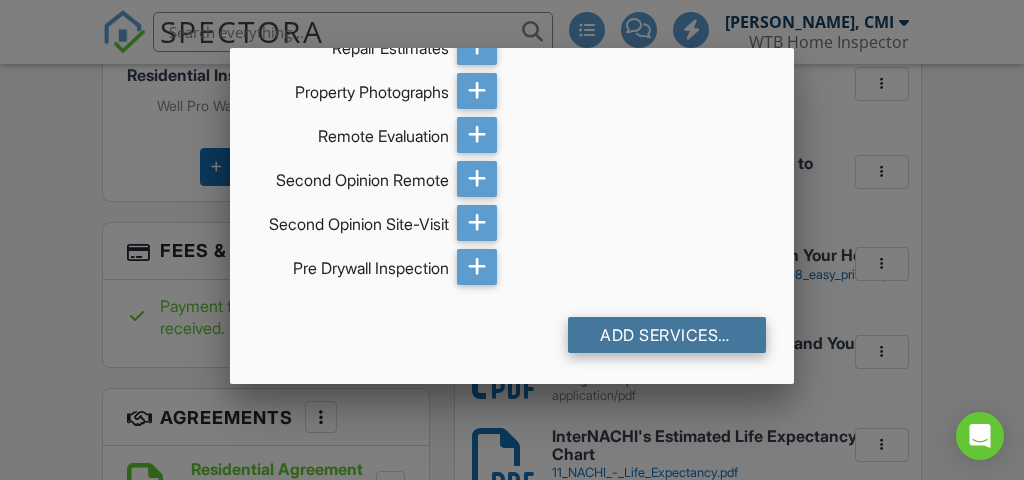 click on "Add Services
(+ $302.16)" at bounding box center [666, 335] 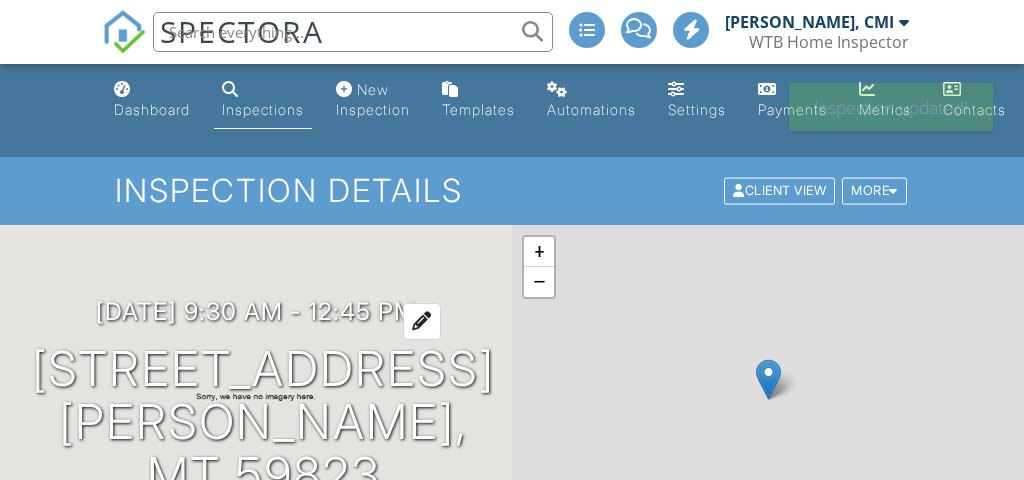 scroll, scrollTop: 0, scrollLeft: 0, axis: both 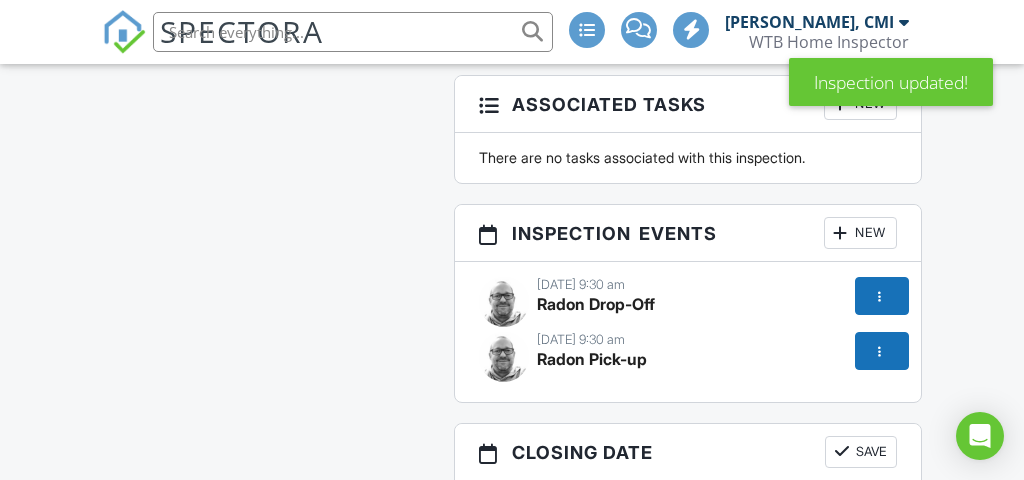 click at bounding box center (880, 296) 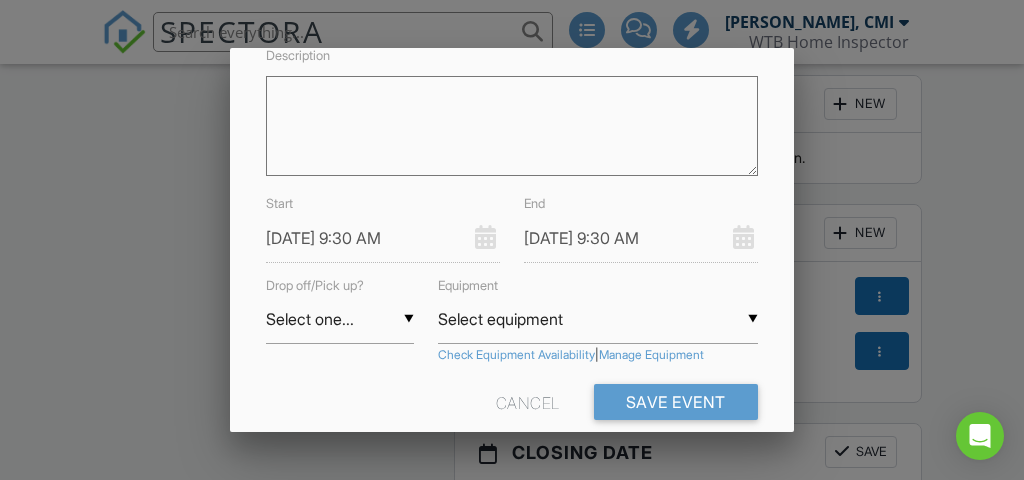 click on "[DATE] 9:30 AM" at bounding box center [383, 238] 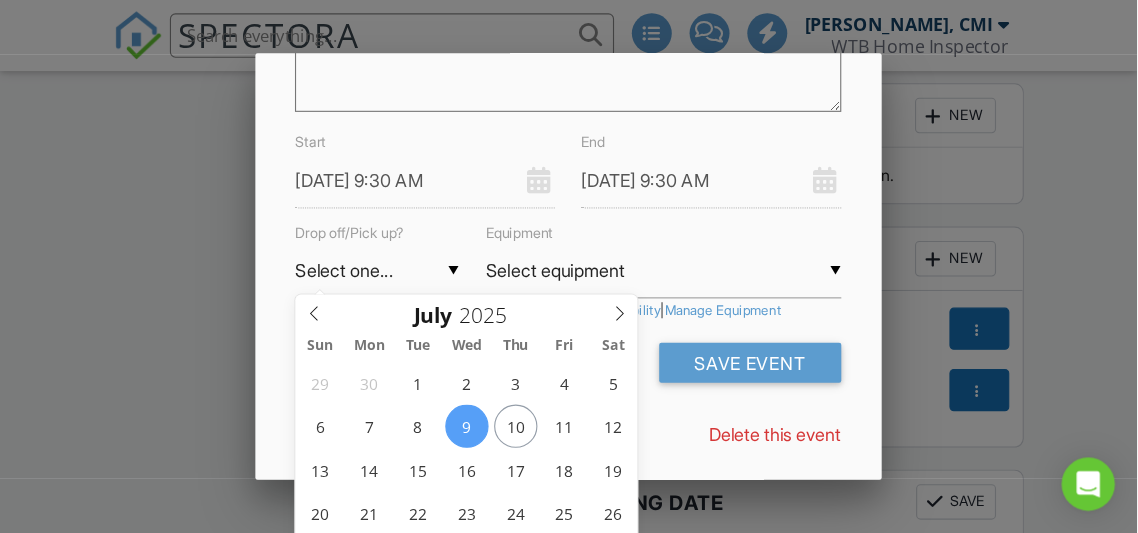 scroll, scrollTop: 287, scrollLeft: 0, axis: vertical 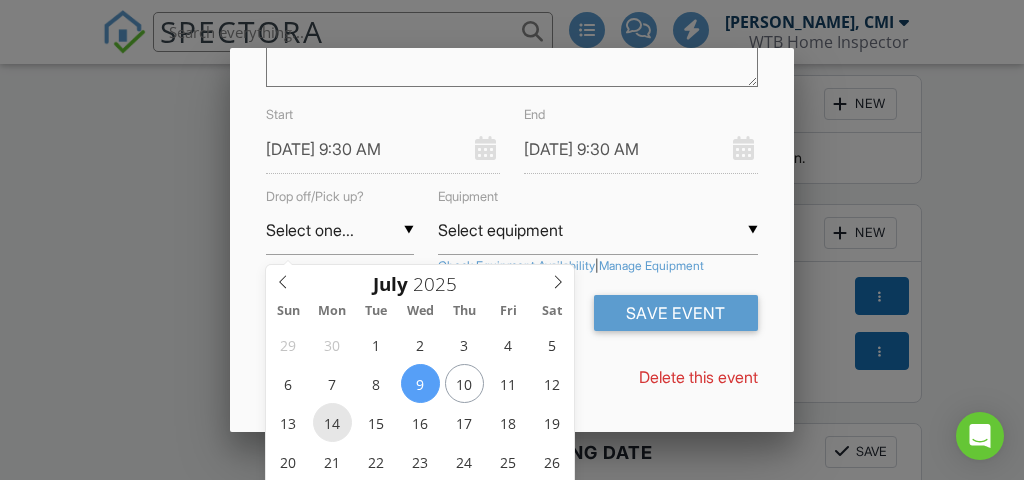 type on "07/14/2025 9:30 AM" 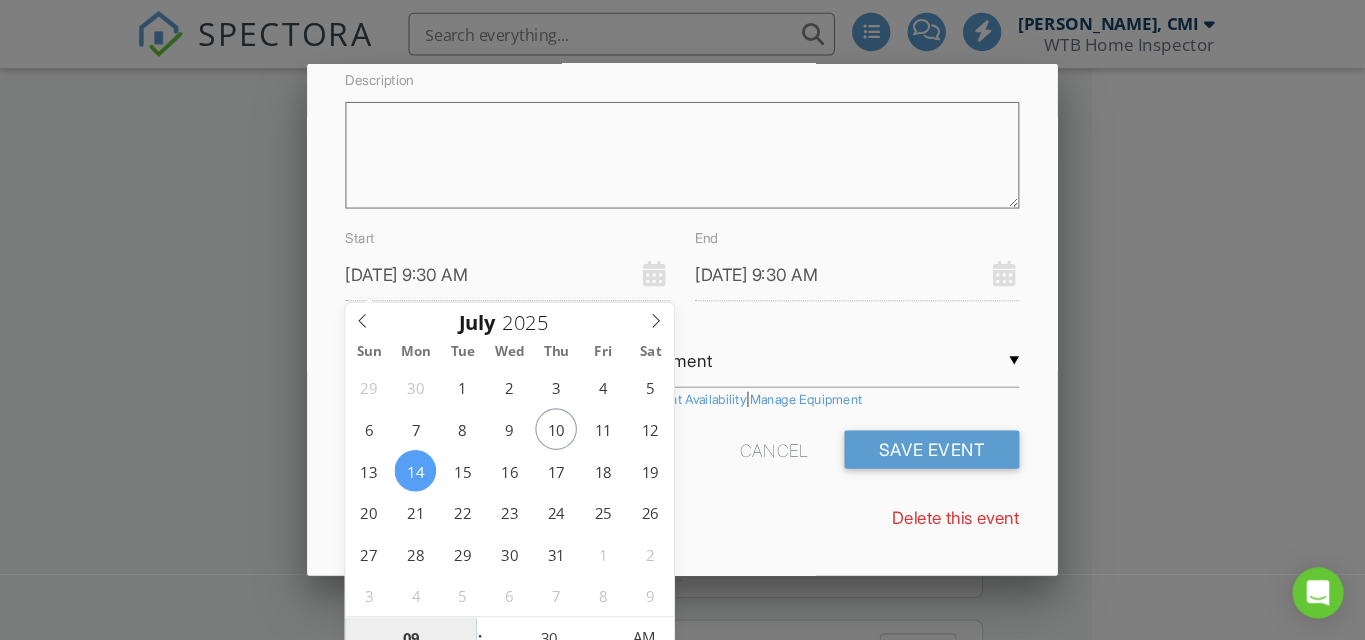 scroll, scrollTop: 157, scrollLeft: 0, axis: vertical 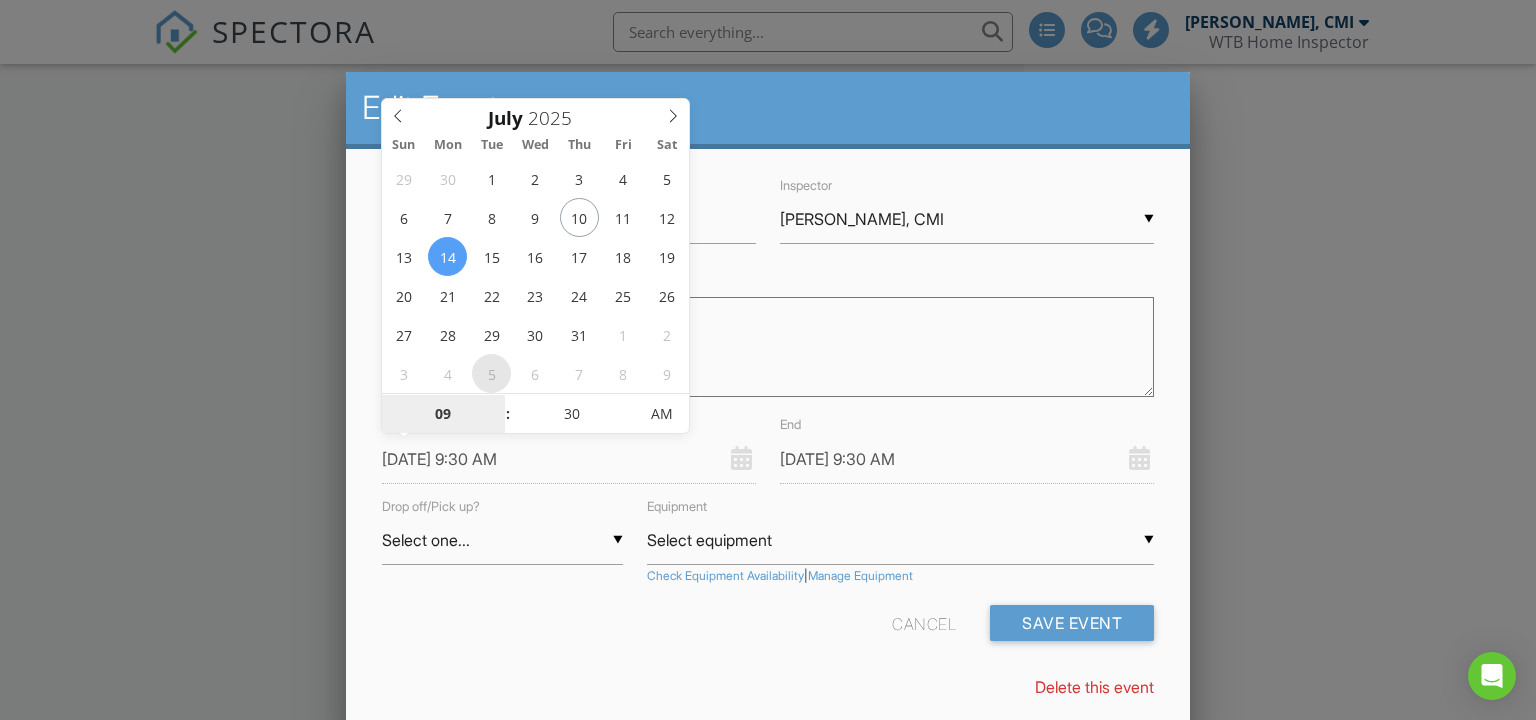 type on "08/05/2025 9:30 AM" 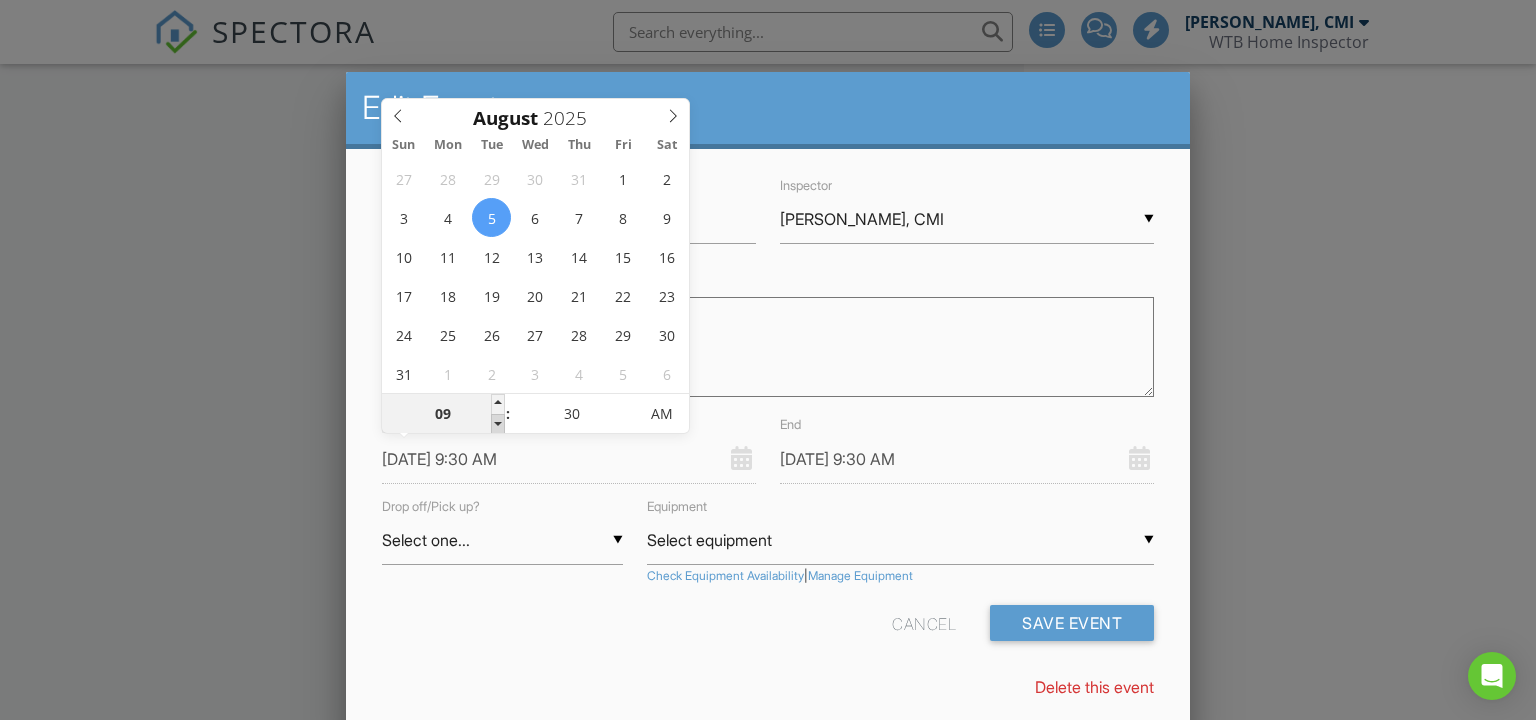 type on "08/05/2025 8:30 AM" 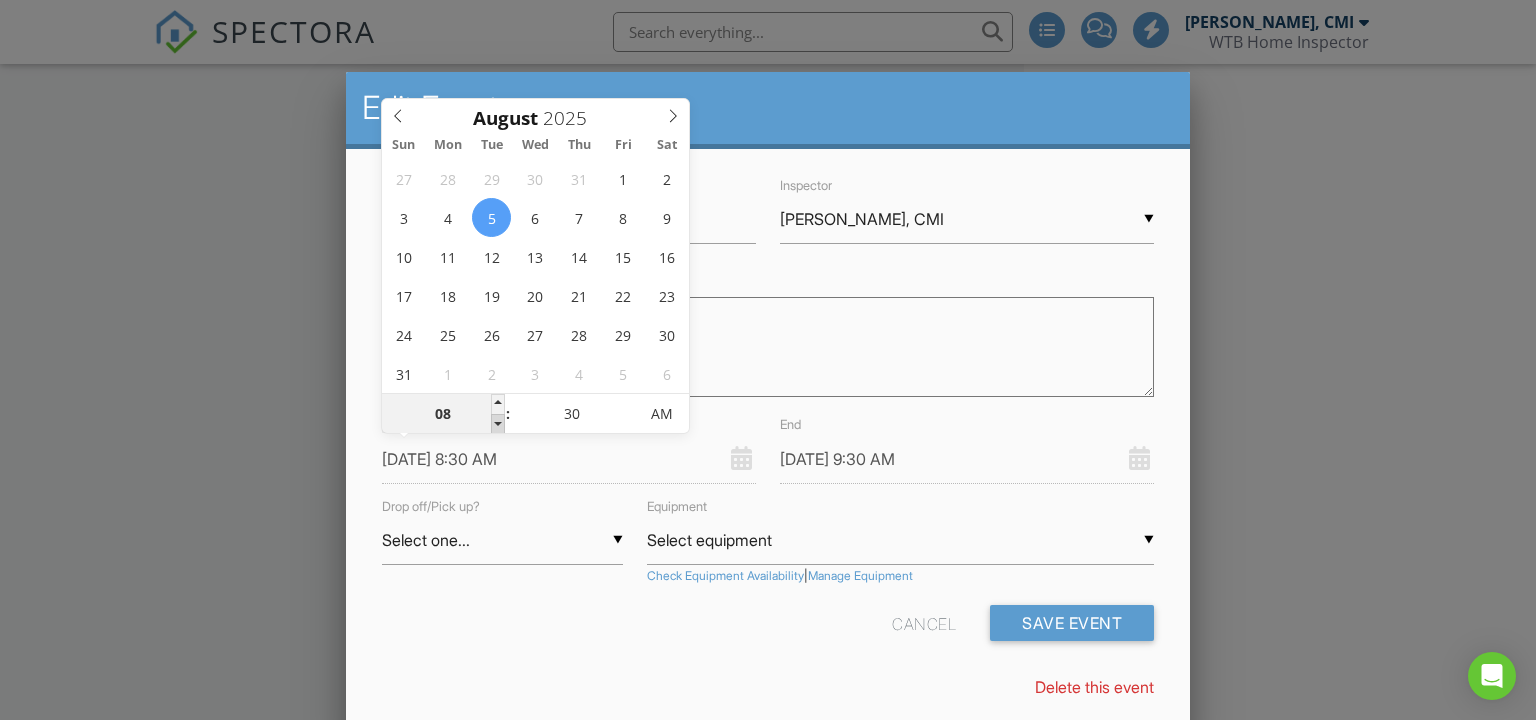 click at bounding box center (498, 424) 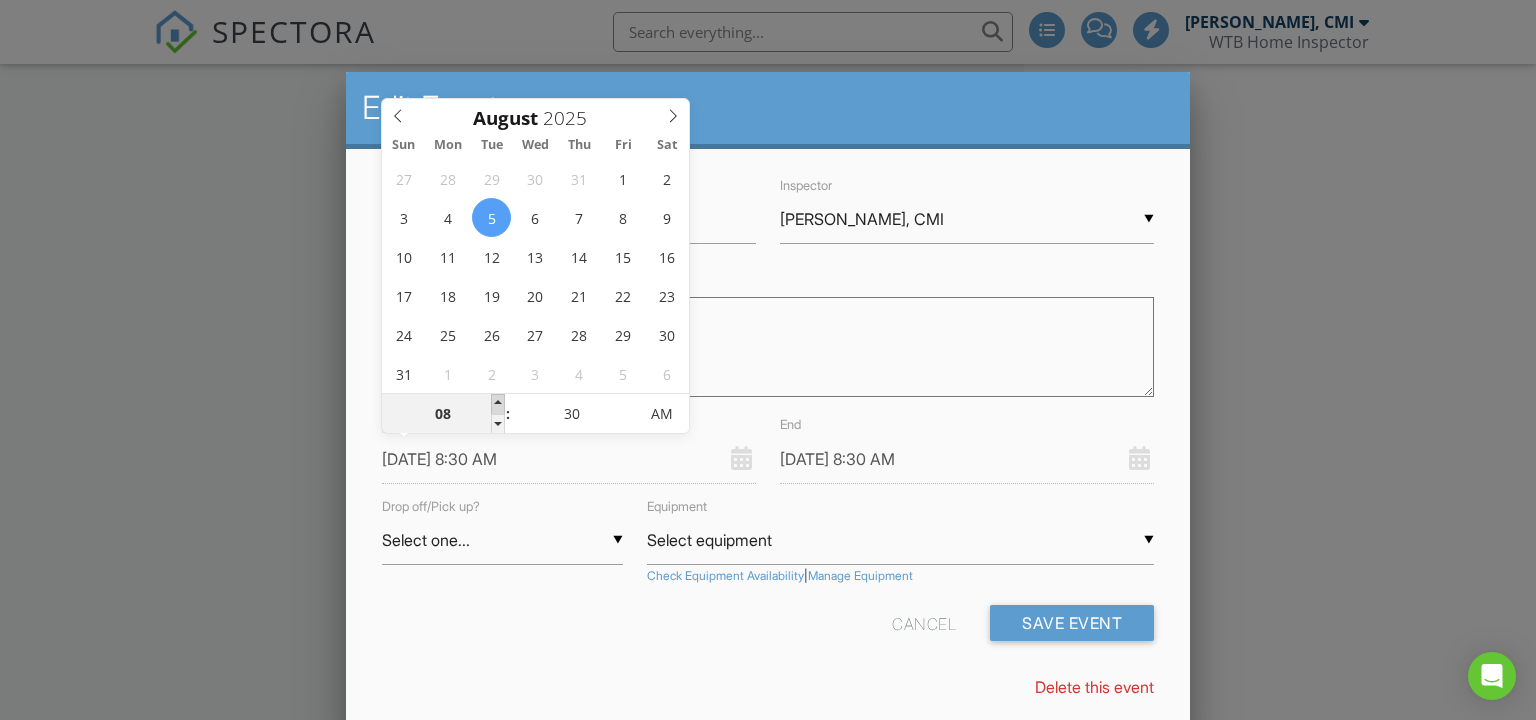 type on "08/05/2025 9:30 AM" 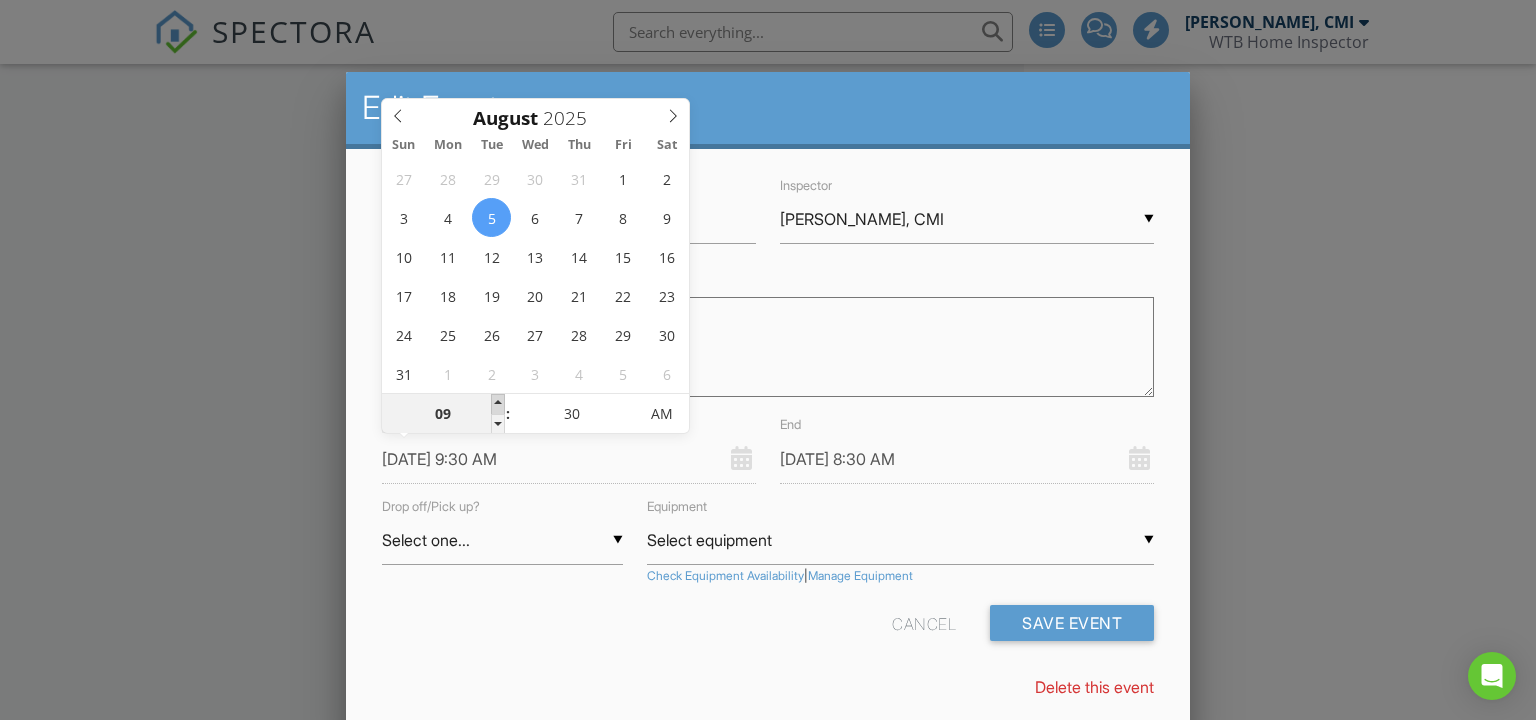 click at bounding box center (498, 404) 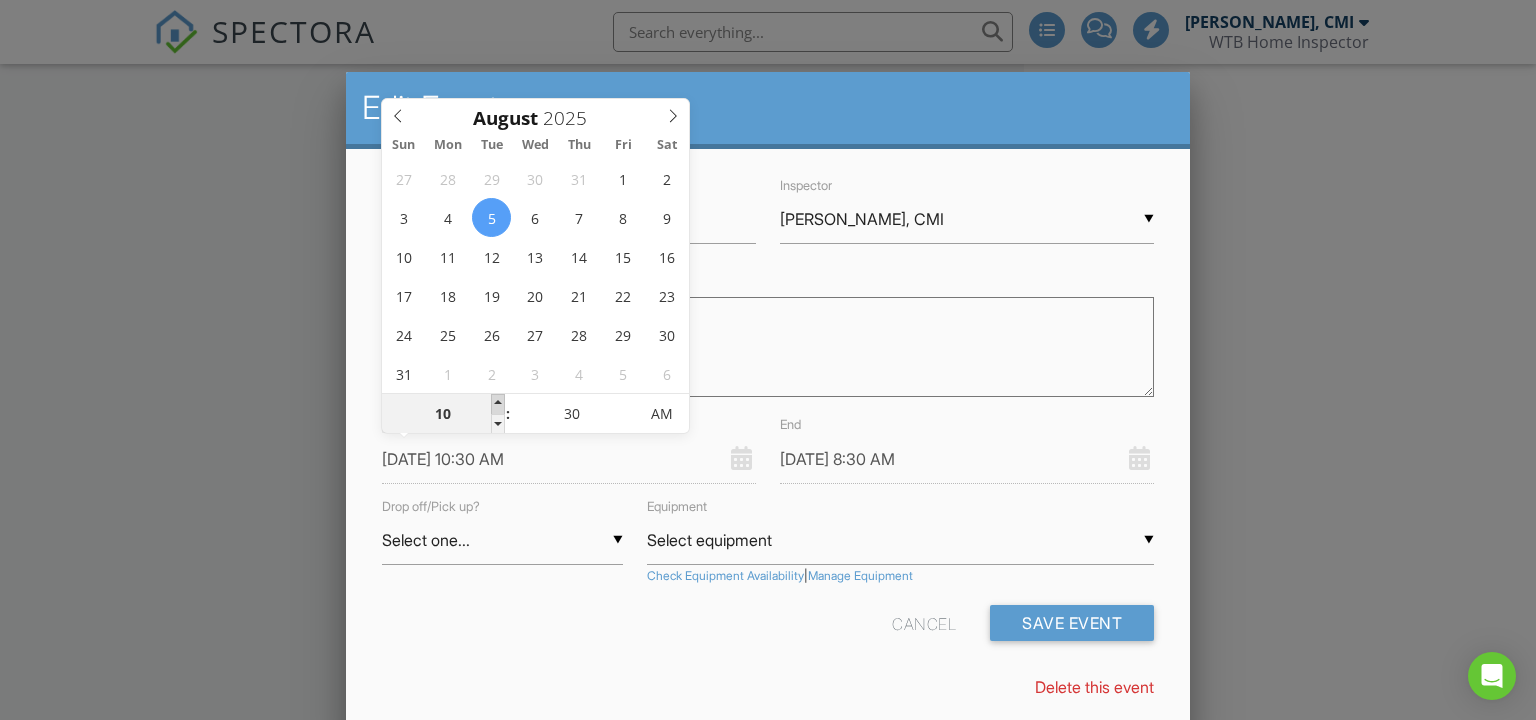 click at bounding box center [498, 404] 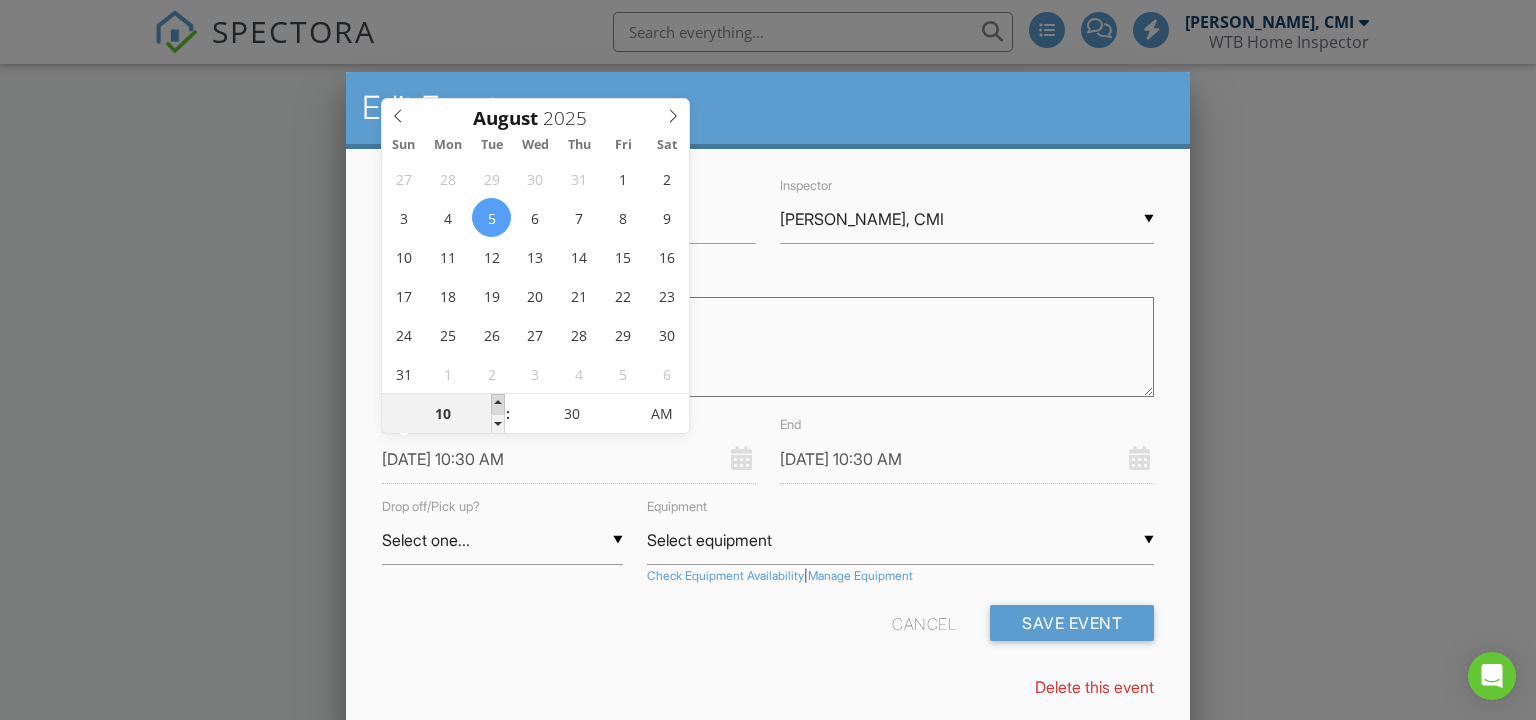 type on "[DATE] 11:30 AM" 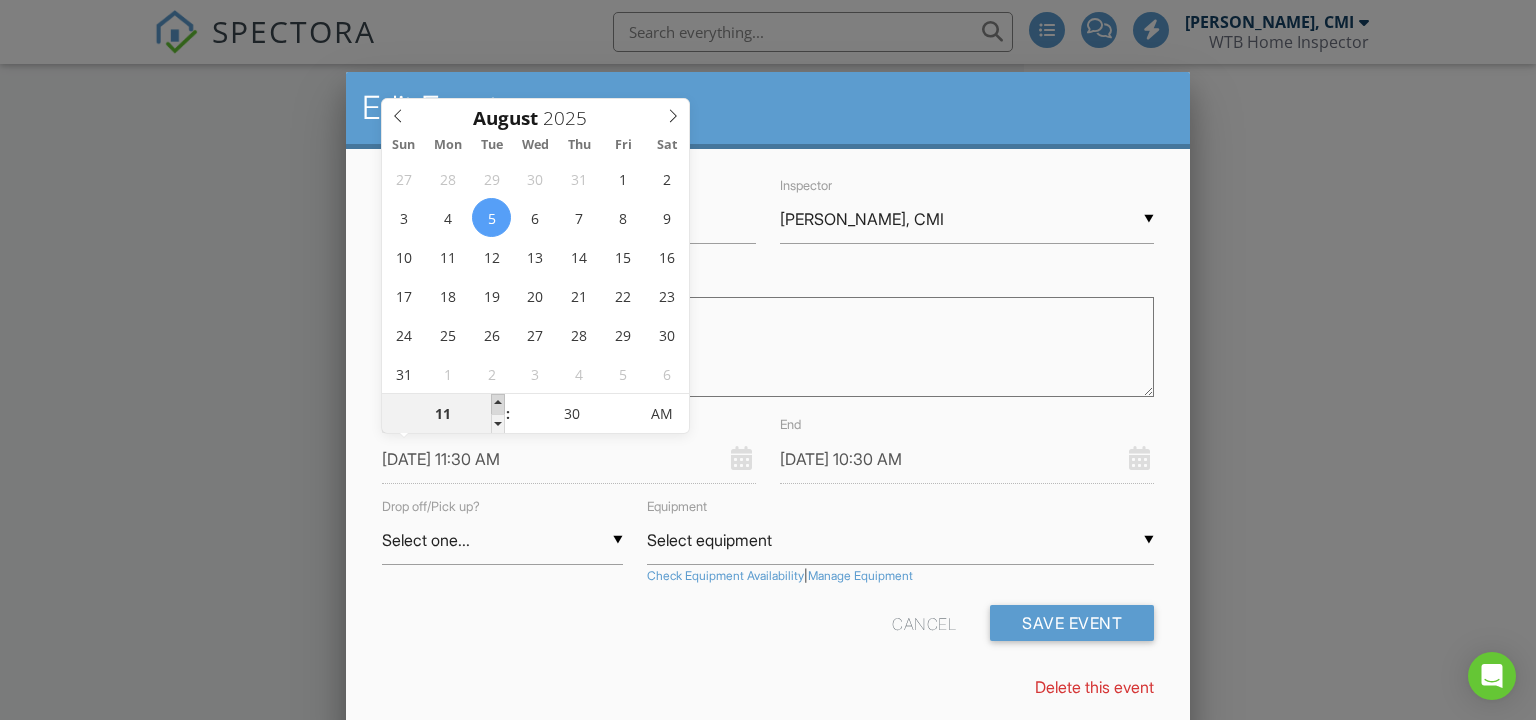 click at bounding box center [498, 404] 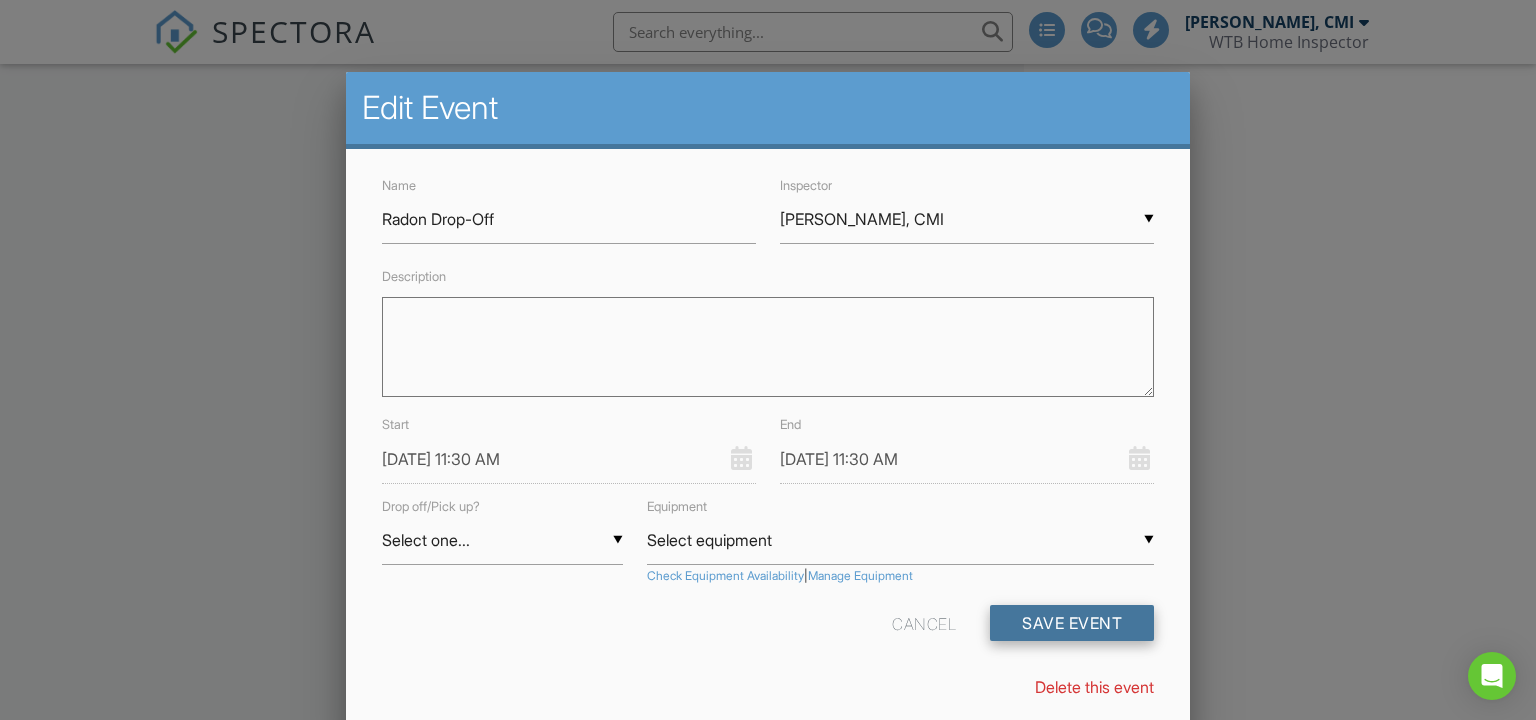 click on "Save Event" at bounding box center (1072, 623) 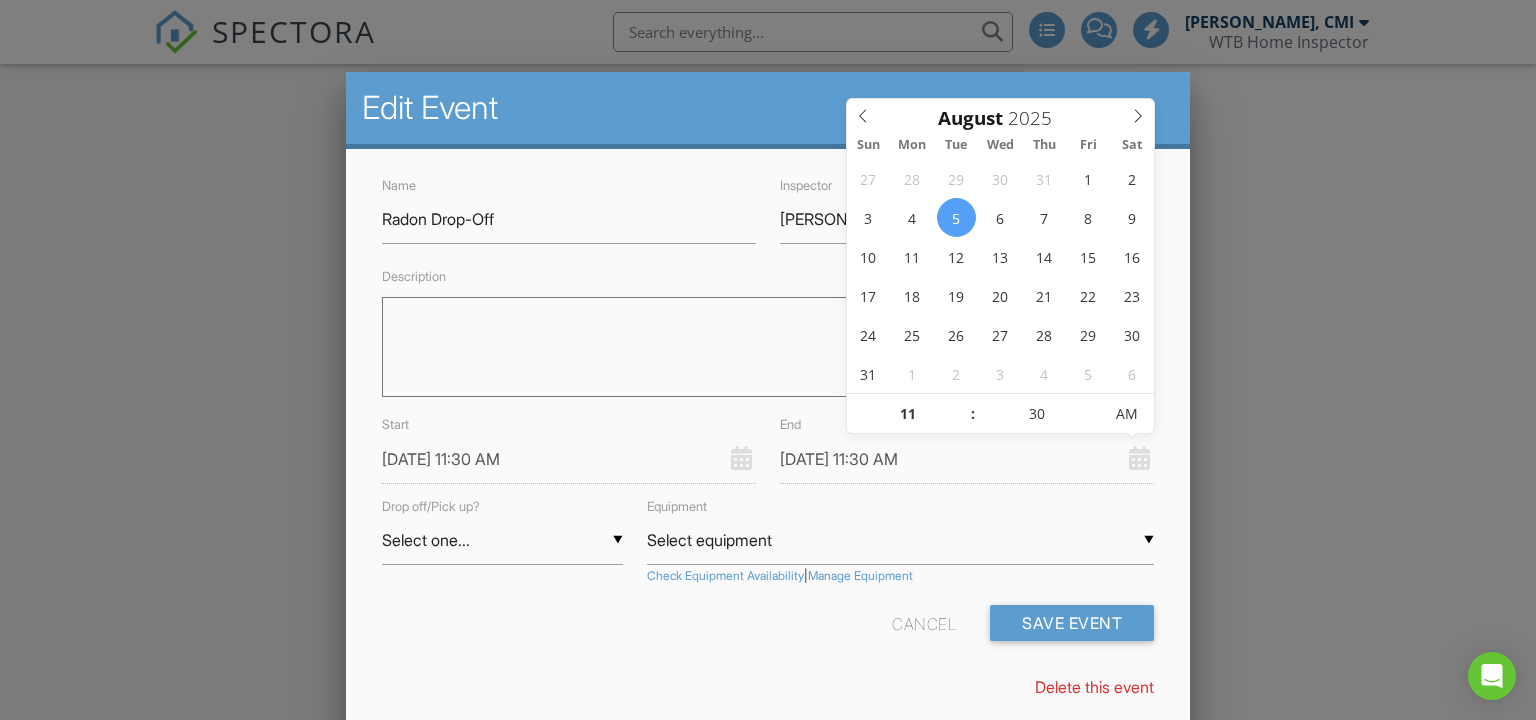 click on "08/05/2025 11:30 AM" at bounding box center (967, 459) 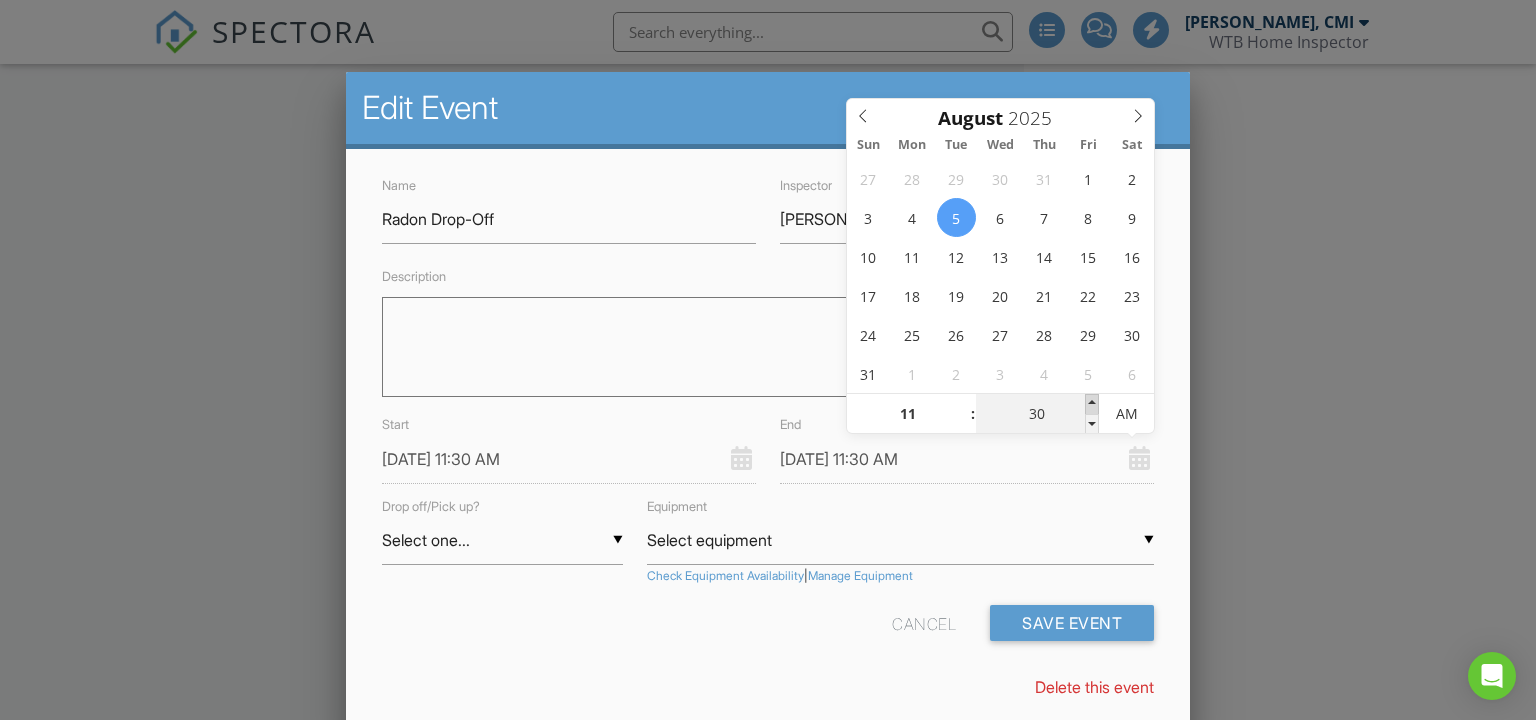 type on "[DATE] 11:35 AM" 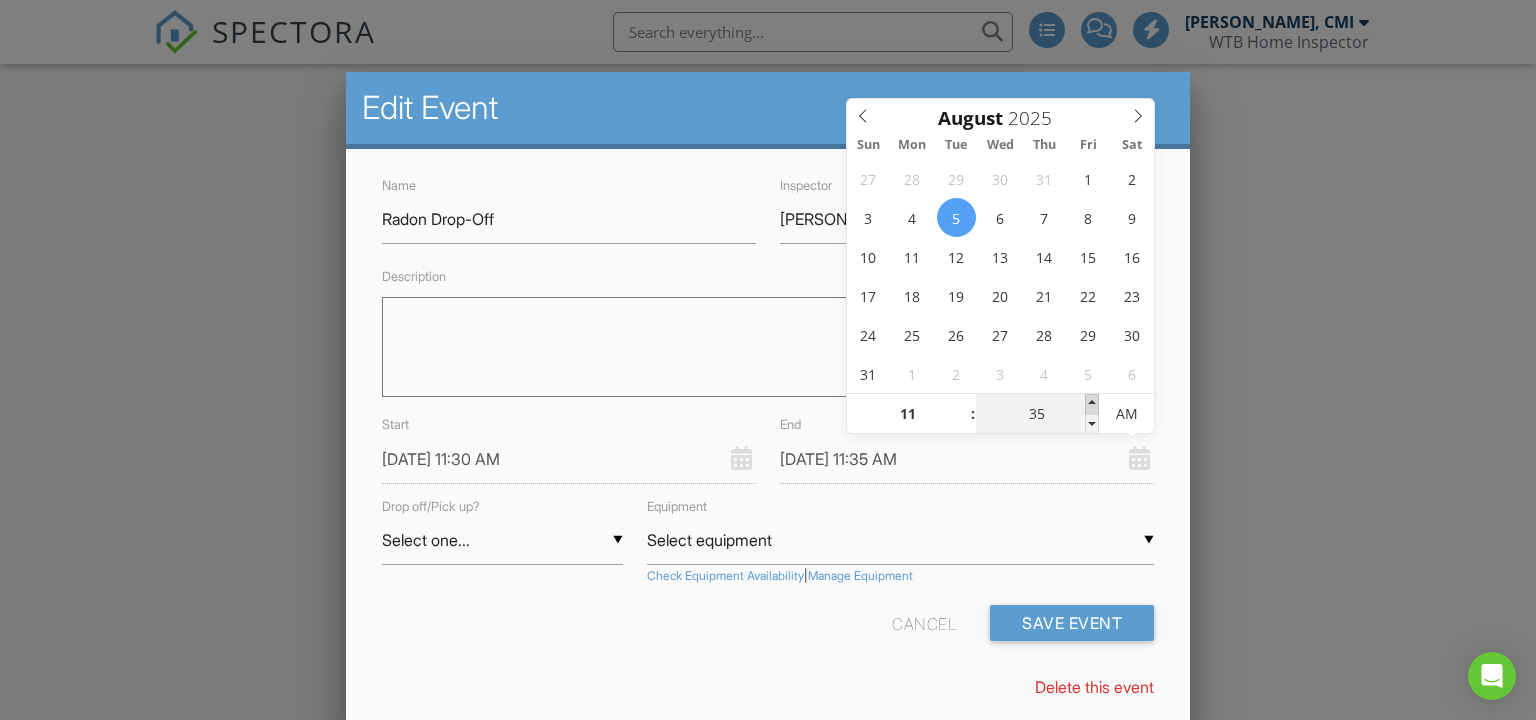 click at bounding box center [1092, 404] 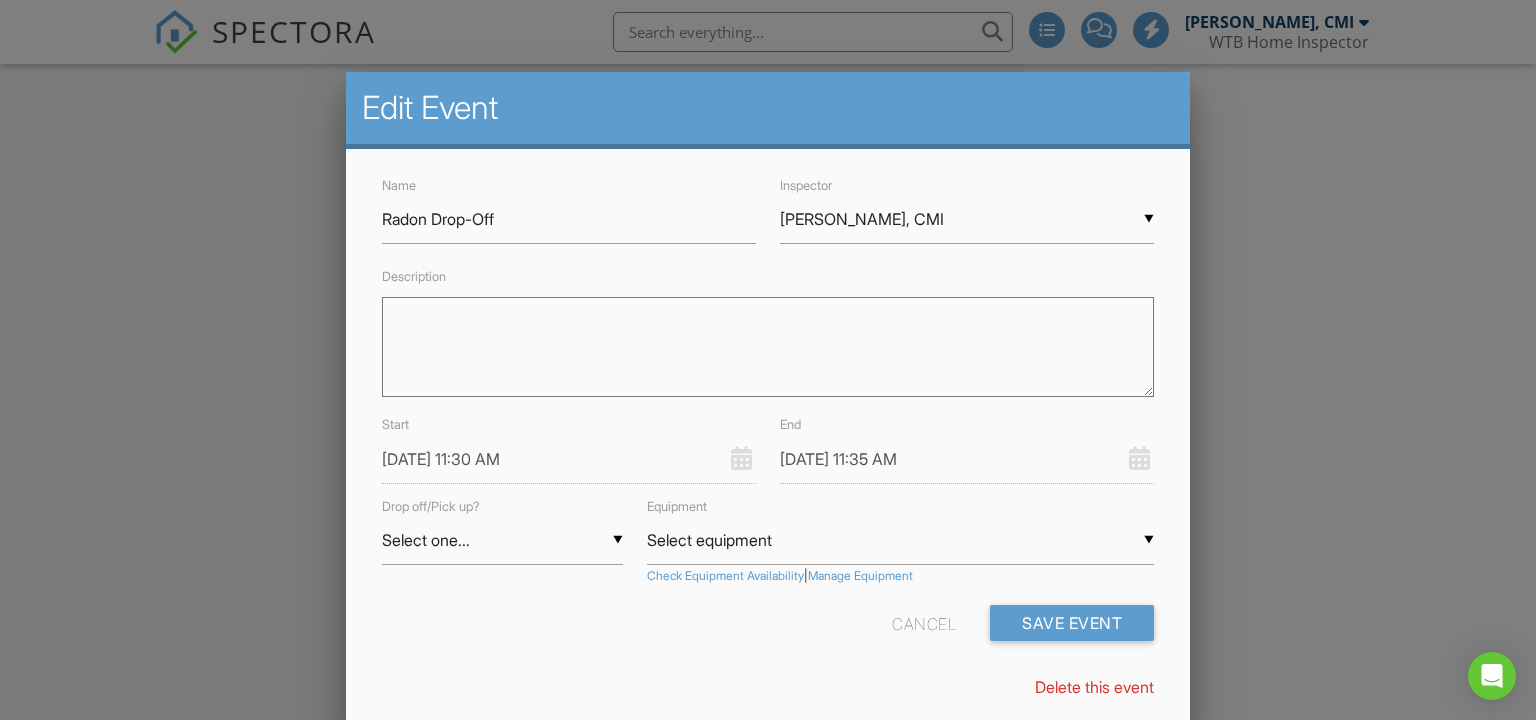 click on "Name
Radon Drop-Off
Inspector
▼ Walter T Bernauer, CMI Walter T Bernauer, CMI Walter T Bernauer, CMI
Description
Start
08/05/2025 11:30 AM
End
08/05/2025 11:35 AM
Drop off/Pick up?
▼ Select one... Select one... Drop Pickup Select one...
Drop
Pickup
Equipment
▼ Select equipment Select equipment Ada (S/N: 2700007887) [NEEDS CALIBRATION] Annie (S/N: 2700011797) [NEEDS CALIBRATION] Béla (S/N: 2700008606) [NEEDS CALIBRATION] Cora (S/N: 2700011979) [NEEDS CALIBRATION] Ingrid (S/N: 2700008282) [NEEDS CALIBRATION] Leo (S/N: 2700008310) [NEEDS CALIBRATION] Trixi (S/N: 2700008963) [NEEDS CALIBRATION] Select equipment
Ada (S/N: 2700007887) [NEEDS CALIBRATION]
Annie (S/N: 2700011797) [NEEDS CALIBRATION]
Béla (S/N: 2700008606) [NEEDS CALIBRATION]
Cora (S/N: 2700011979) [NEEDS CALIBRATION]
Ingrid (S/N: 2700008282) [NEEDS CALIBRATION]
Leo (S/N: 2700008310) [NEEDS CALIBRATION]
Trixi (S/N: 2700008963) [NEEDS CALIBRATION]
|" at bounding box center (768, 414) 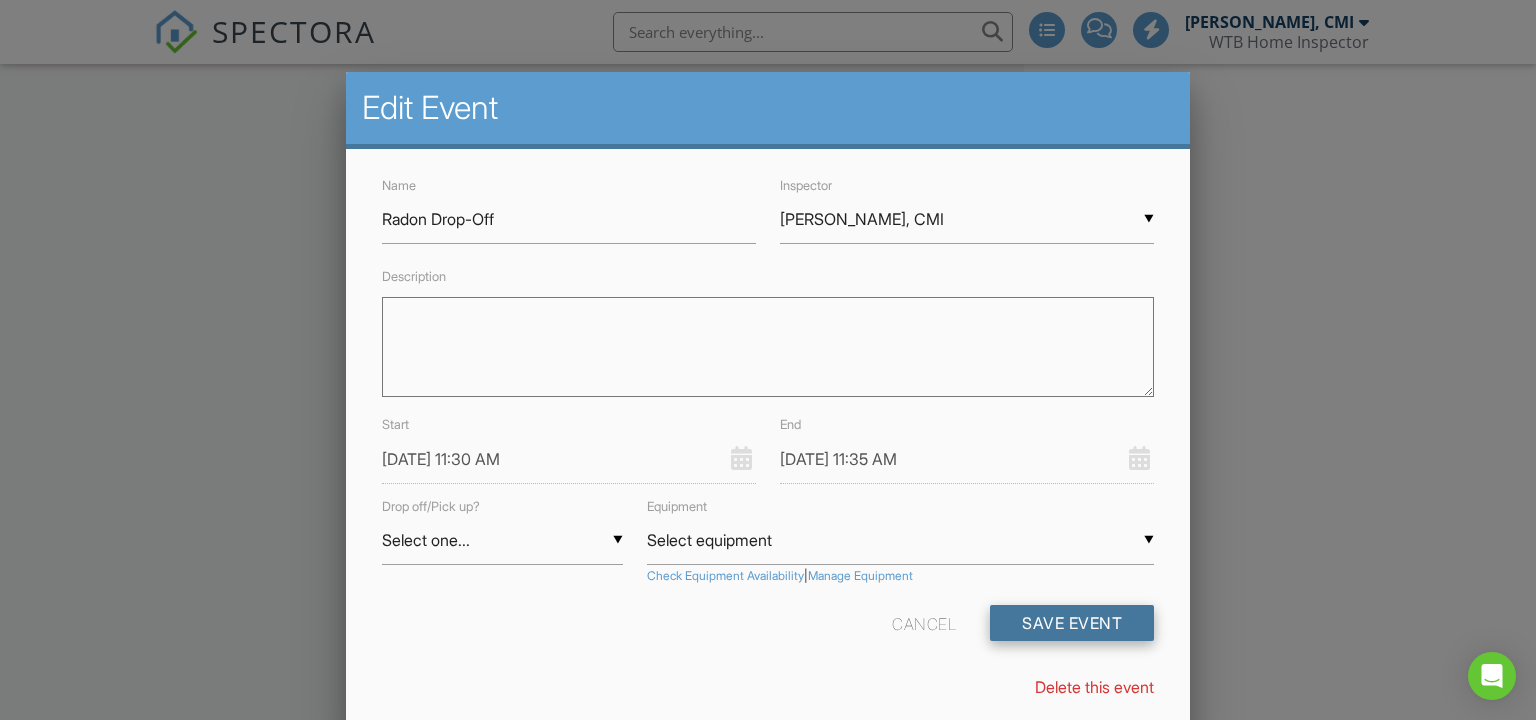 click on "Save Event" at bounding box center [1072, 623] 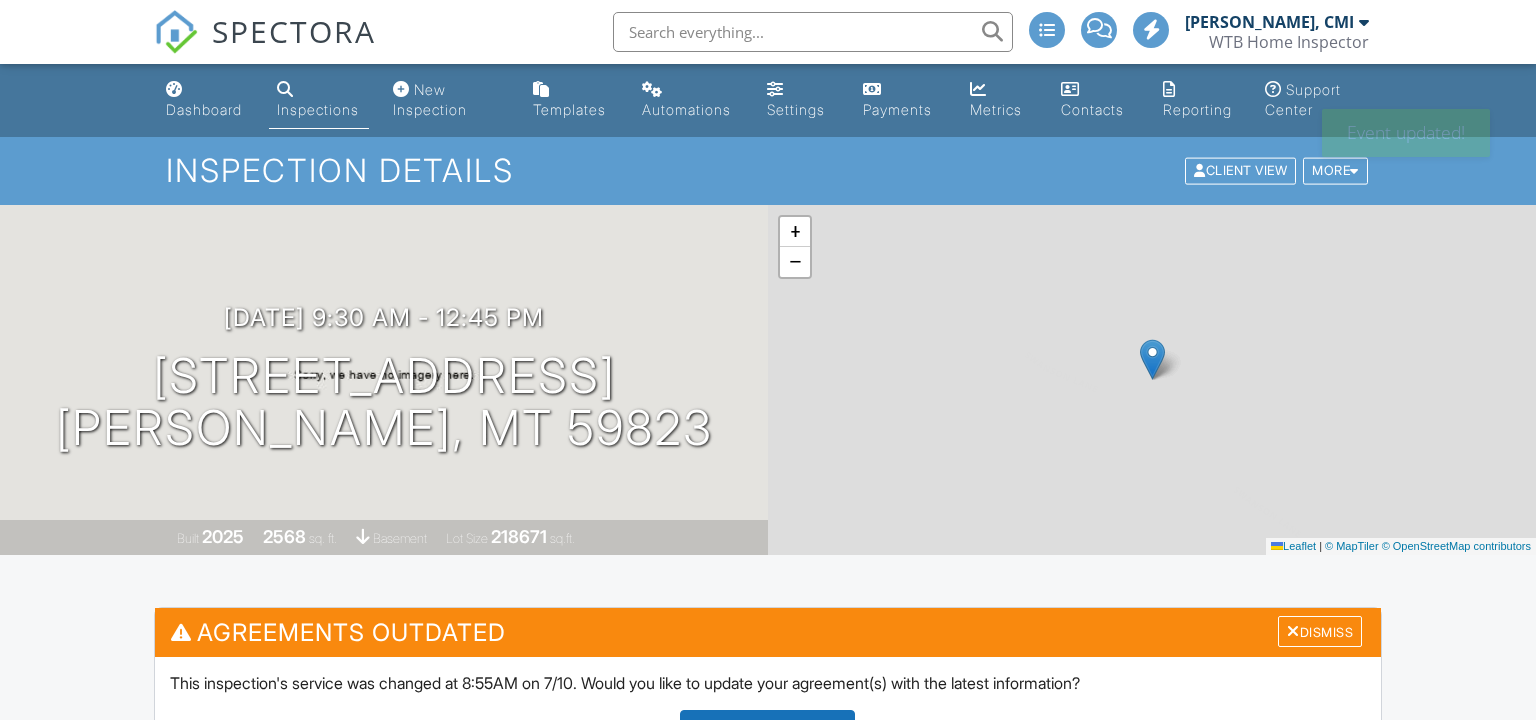 scroll, scrollTop: 0, scrollLeft: 0, axis: both 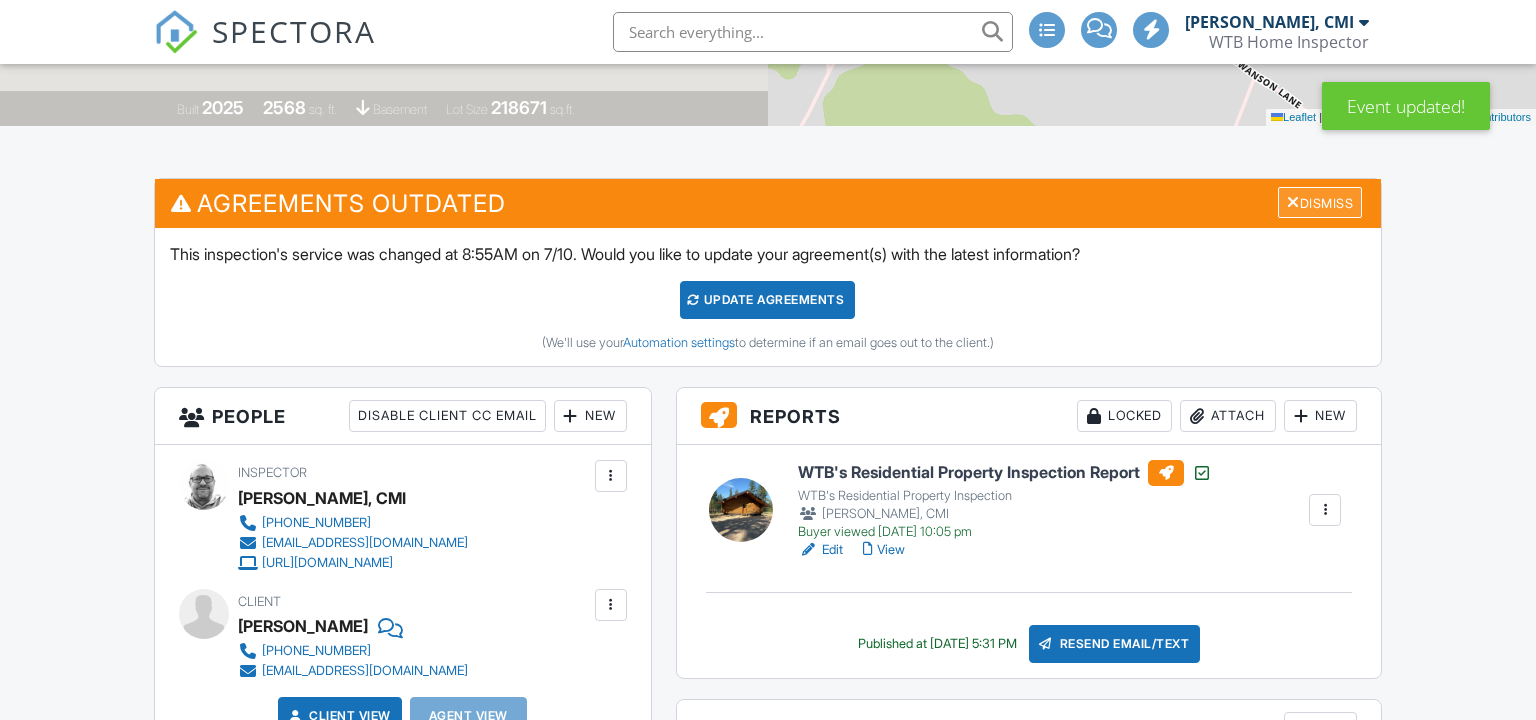 click on "Dismiss" at bounding box center (1320, 202) 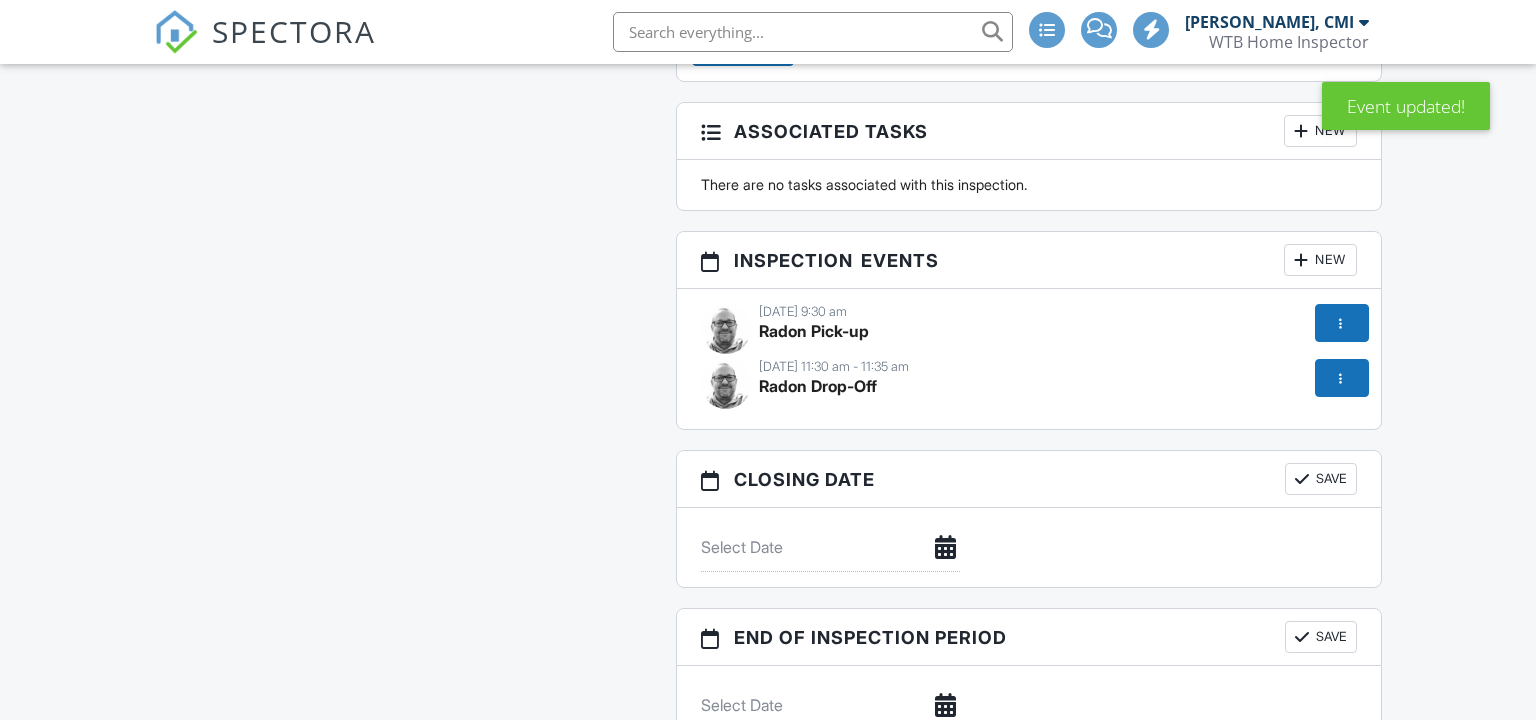 scroll, scrollTop: 2698, scrollLeft: 0, axis: vertical 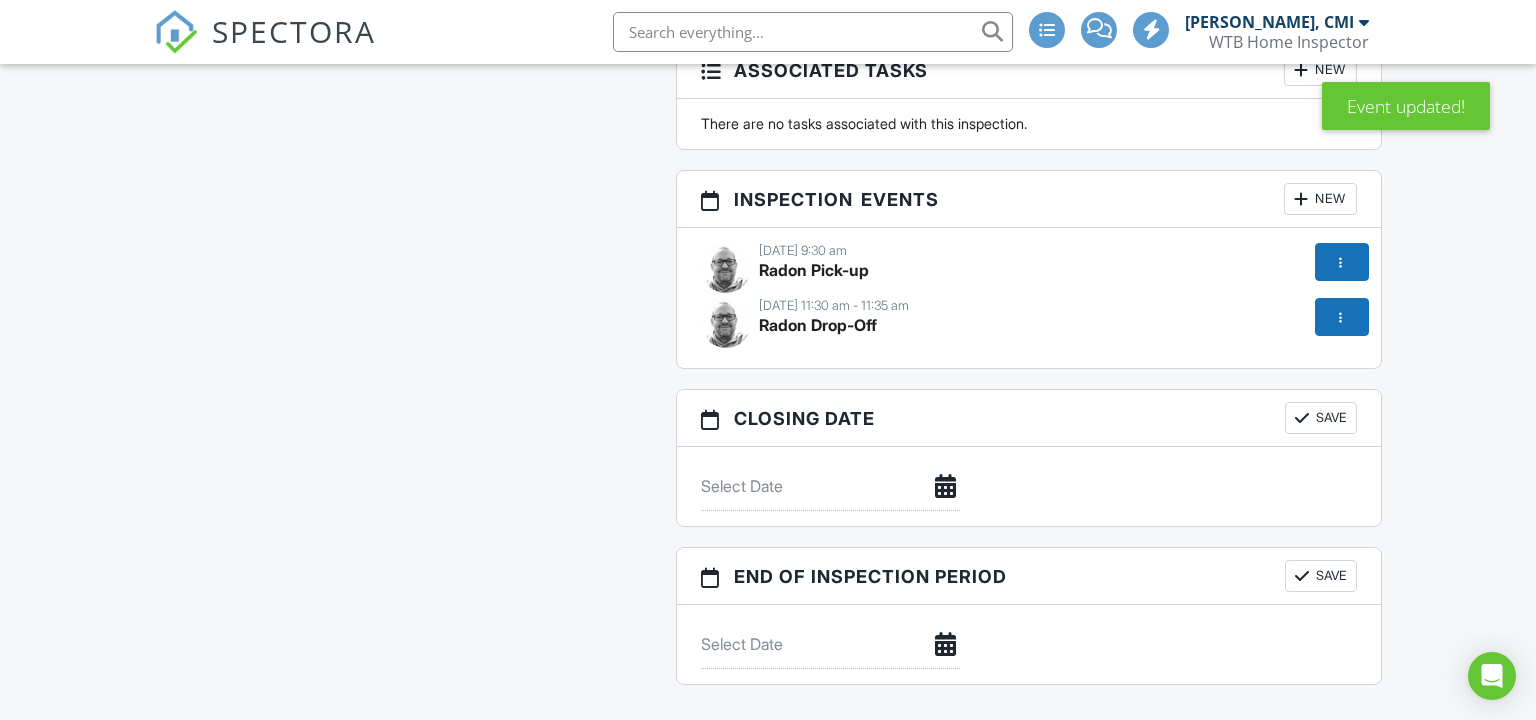 click at bounding box center (1342, 262) 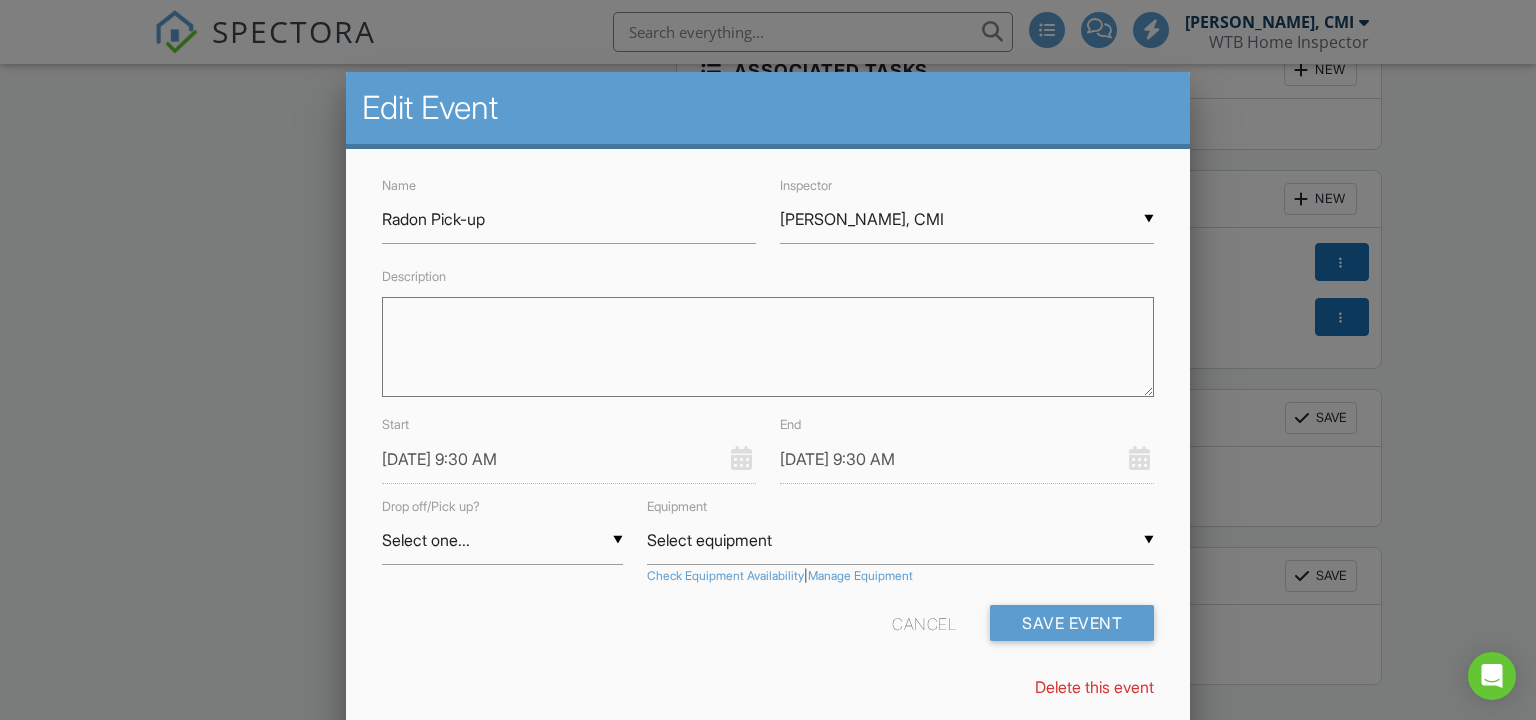 click on "Start
07/09/2025 9:30 AM" at bounding box center [569, 447] 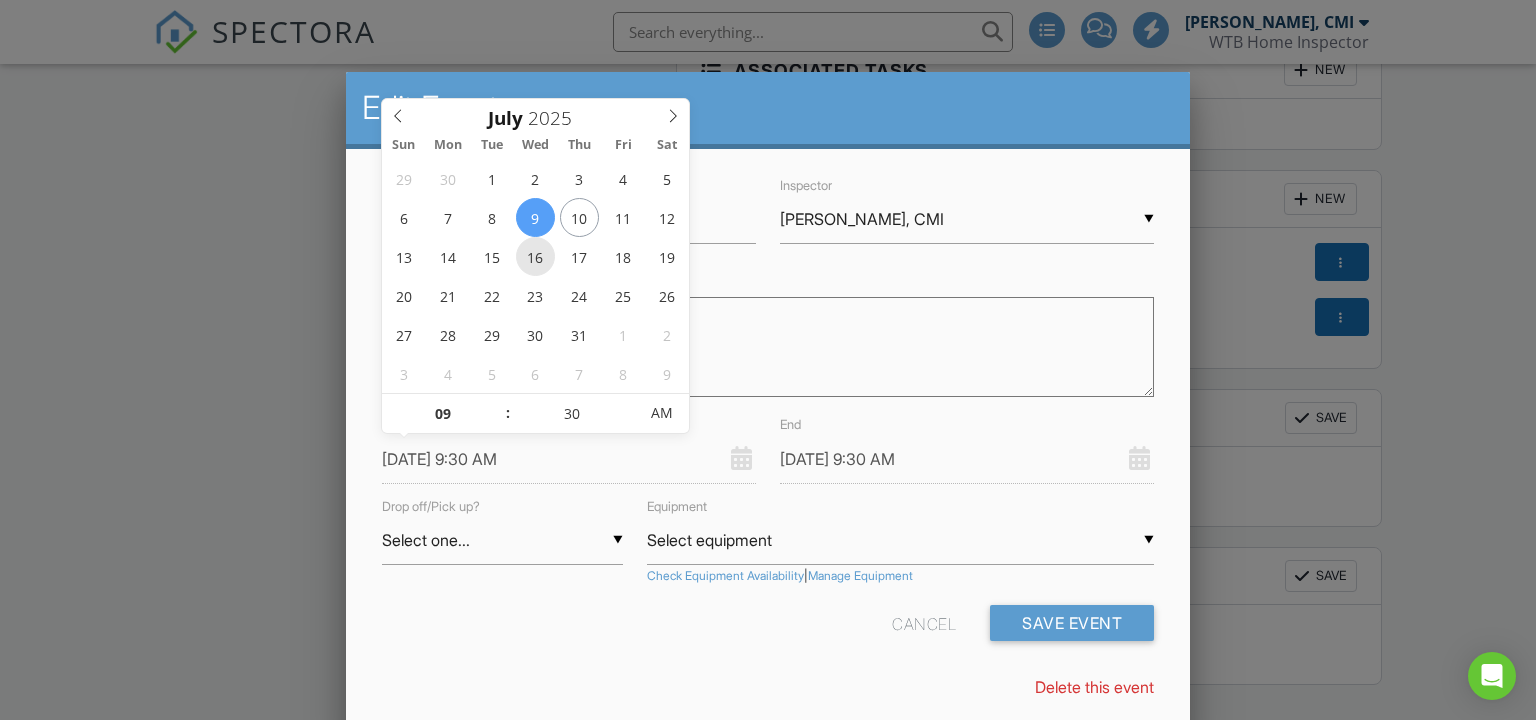 type on "07/16/2025 9:30 AM" 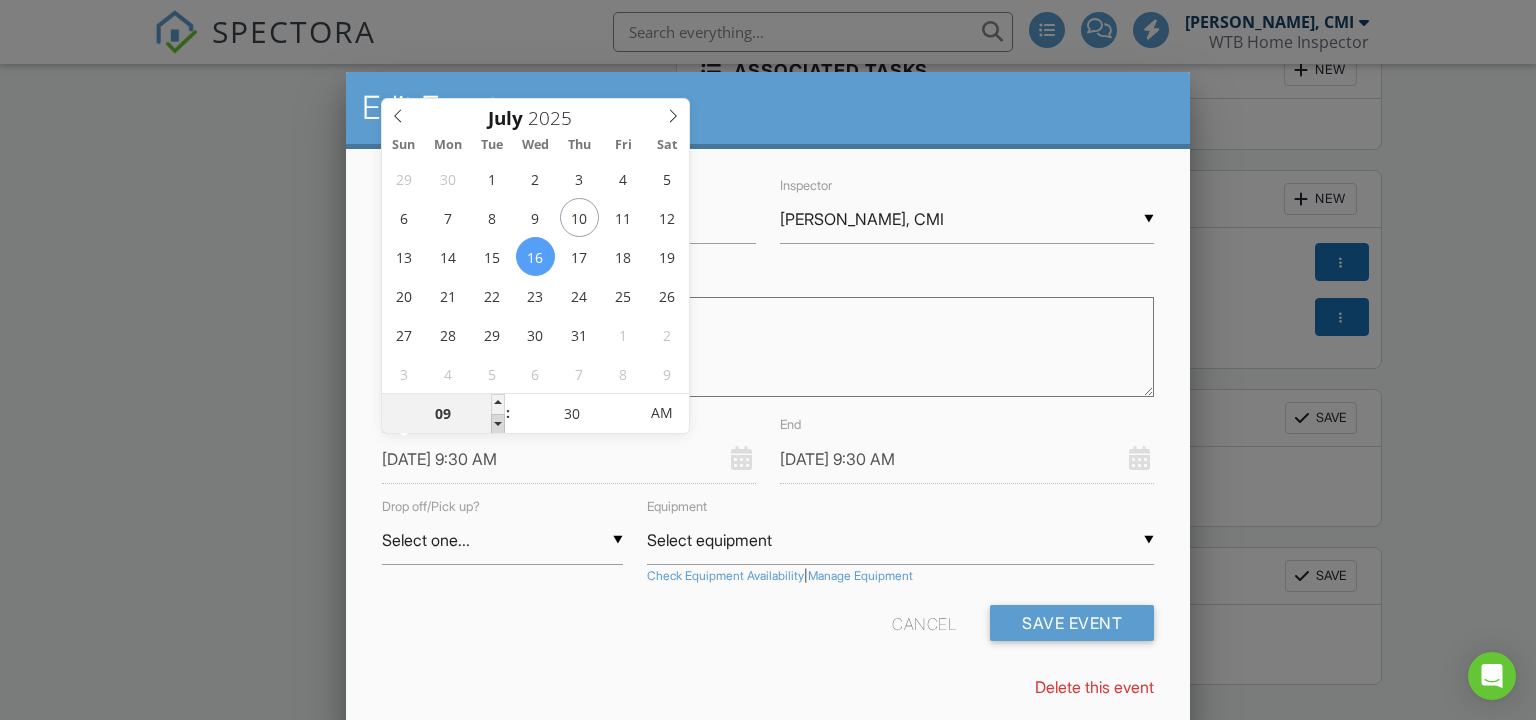 type on "07/16/2025 8:30 AM" 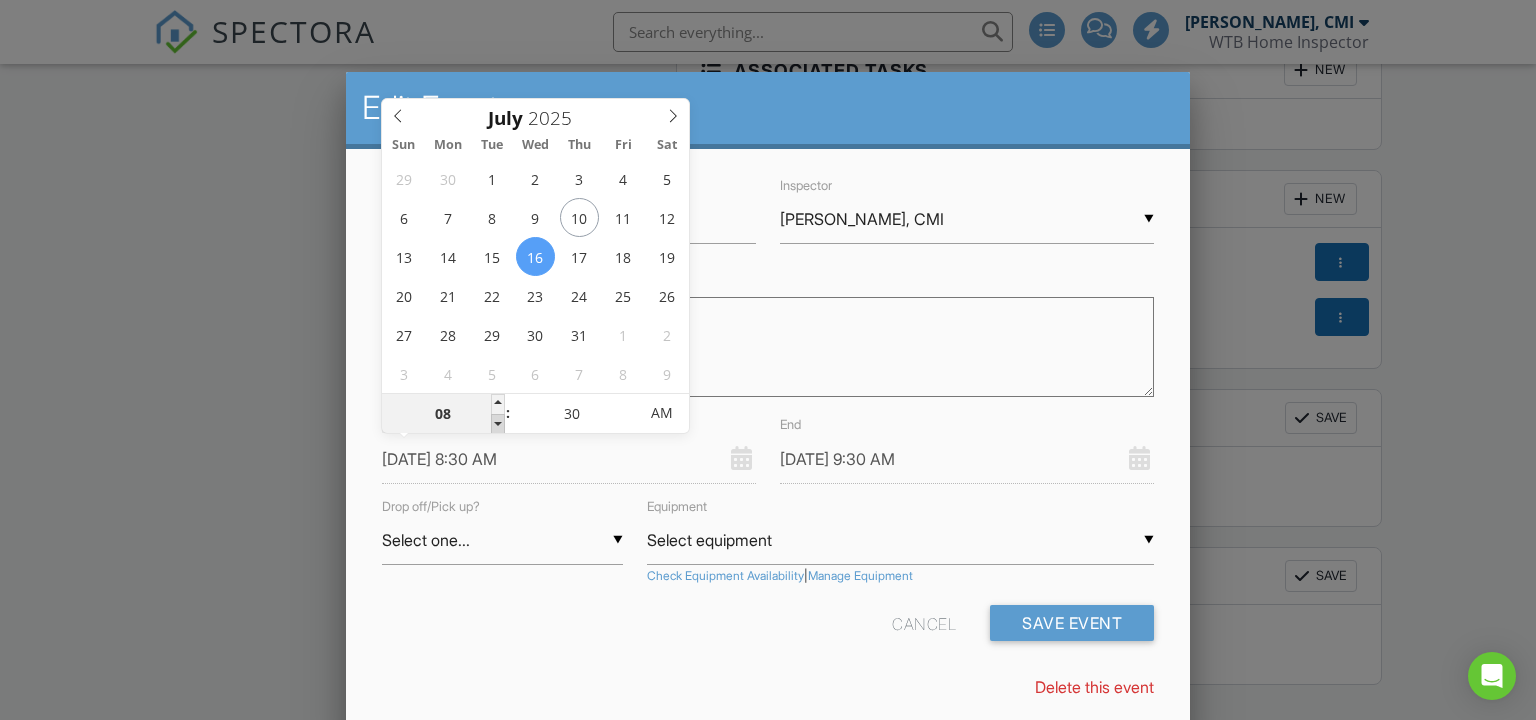 click at bounding box center [498, 424] 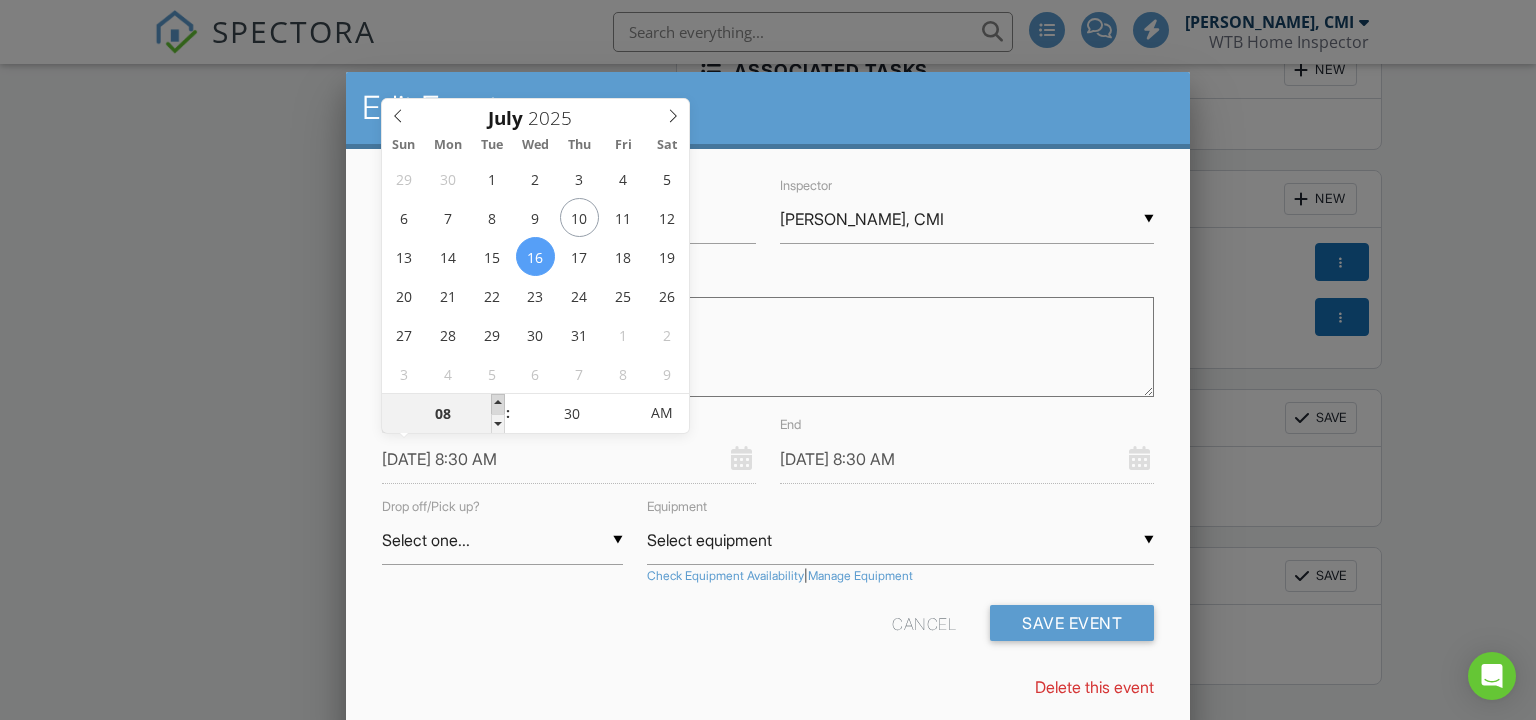 type on "07/16/2025 9:30 AM" 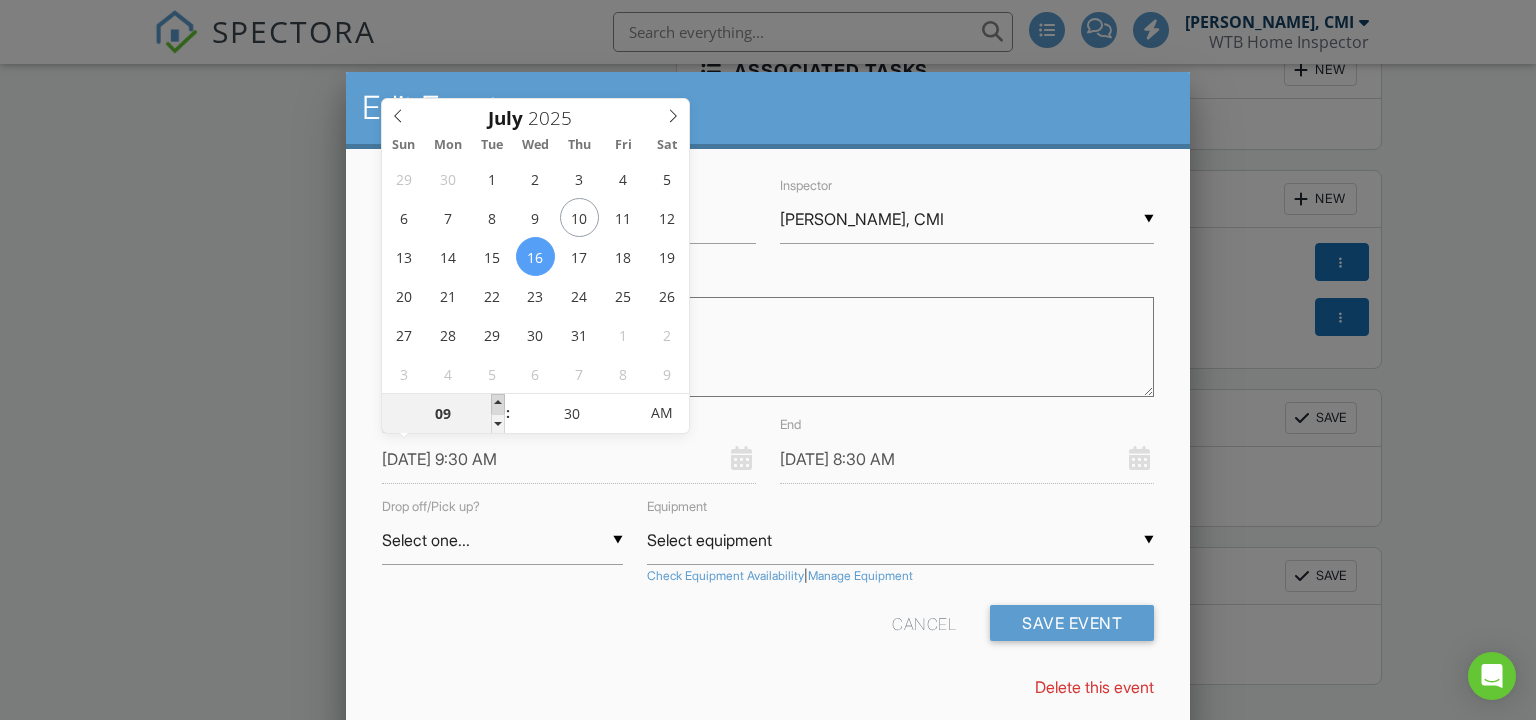 click at bounding box center [498, 404] 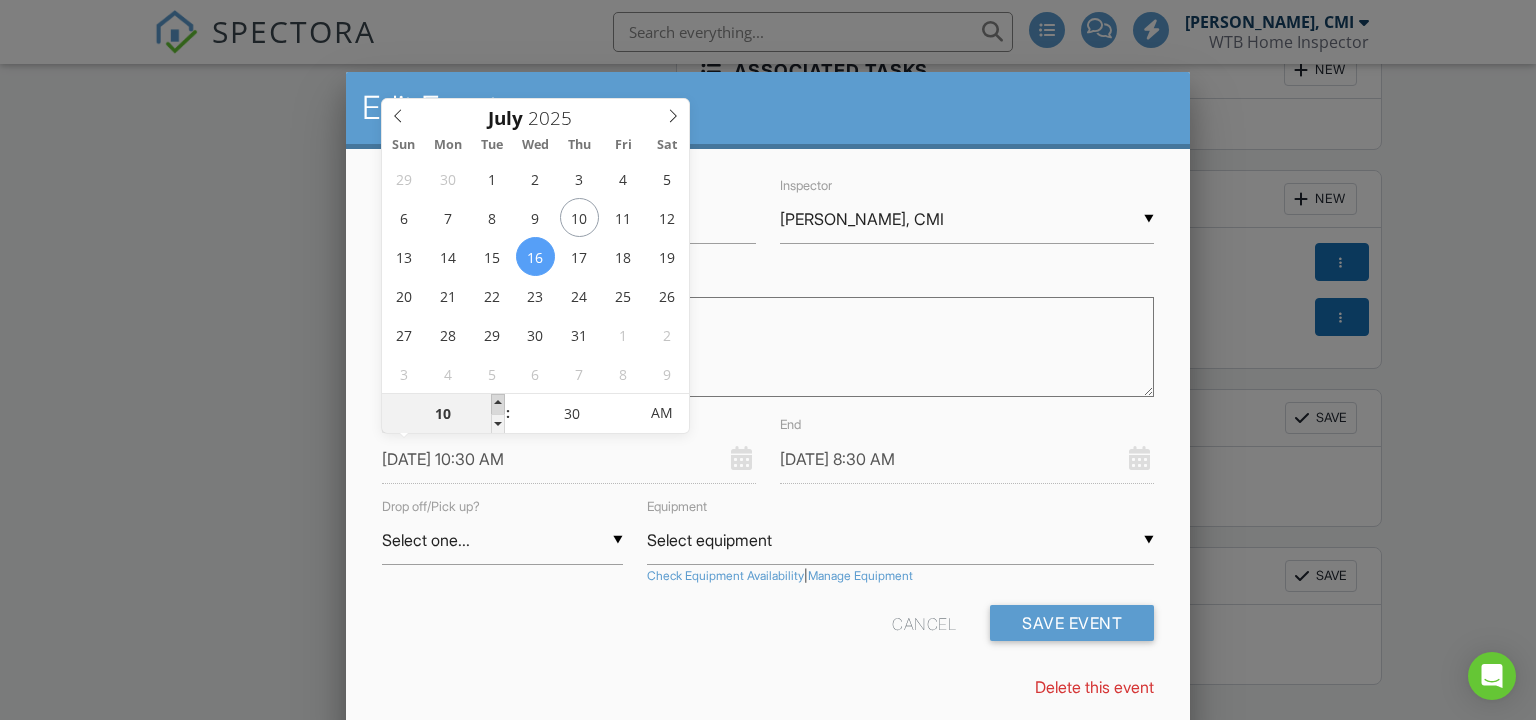 click at bounding box center [498, 404] 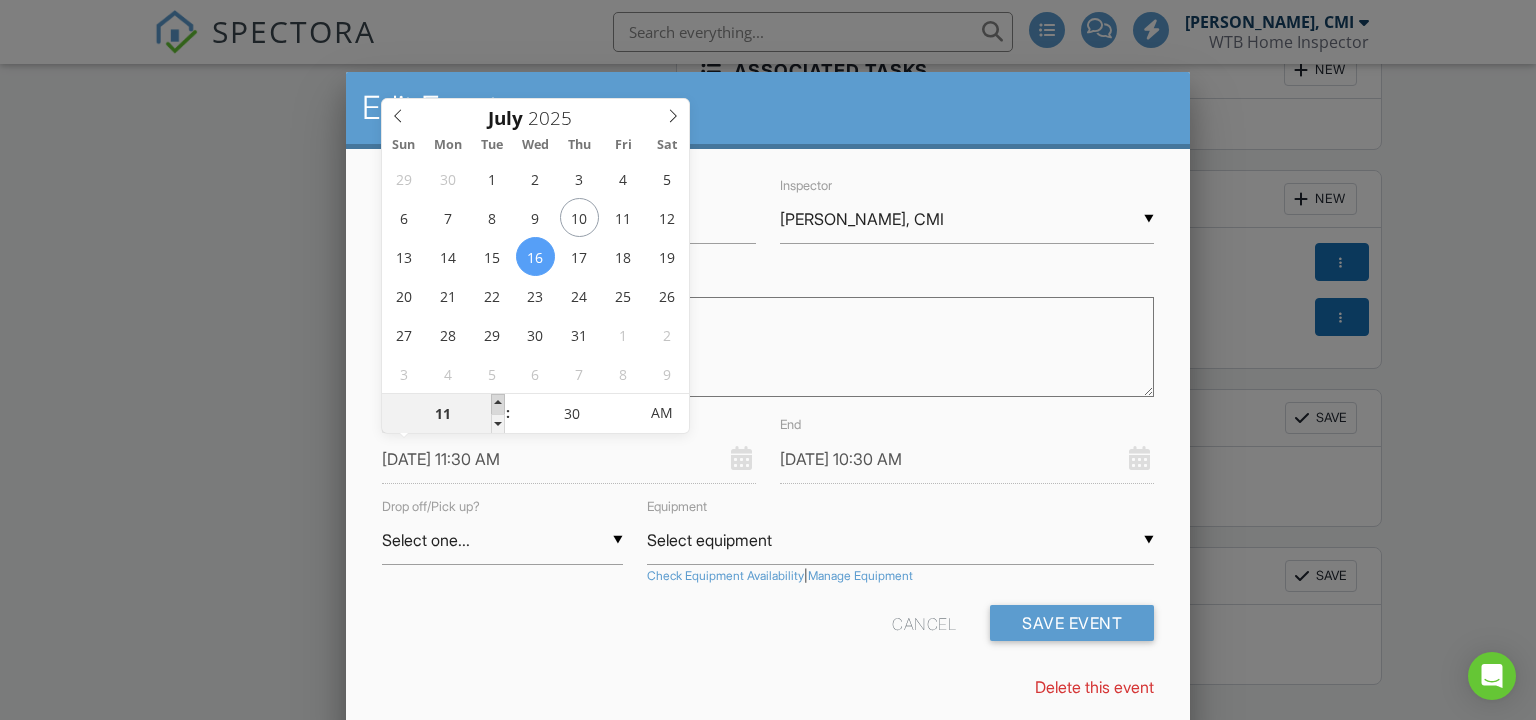click at bounding box center (498, 404) 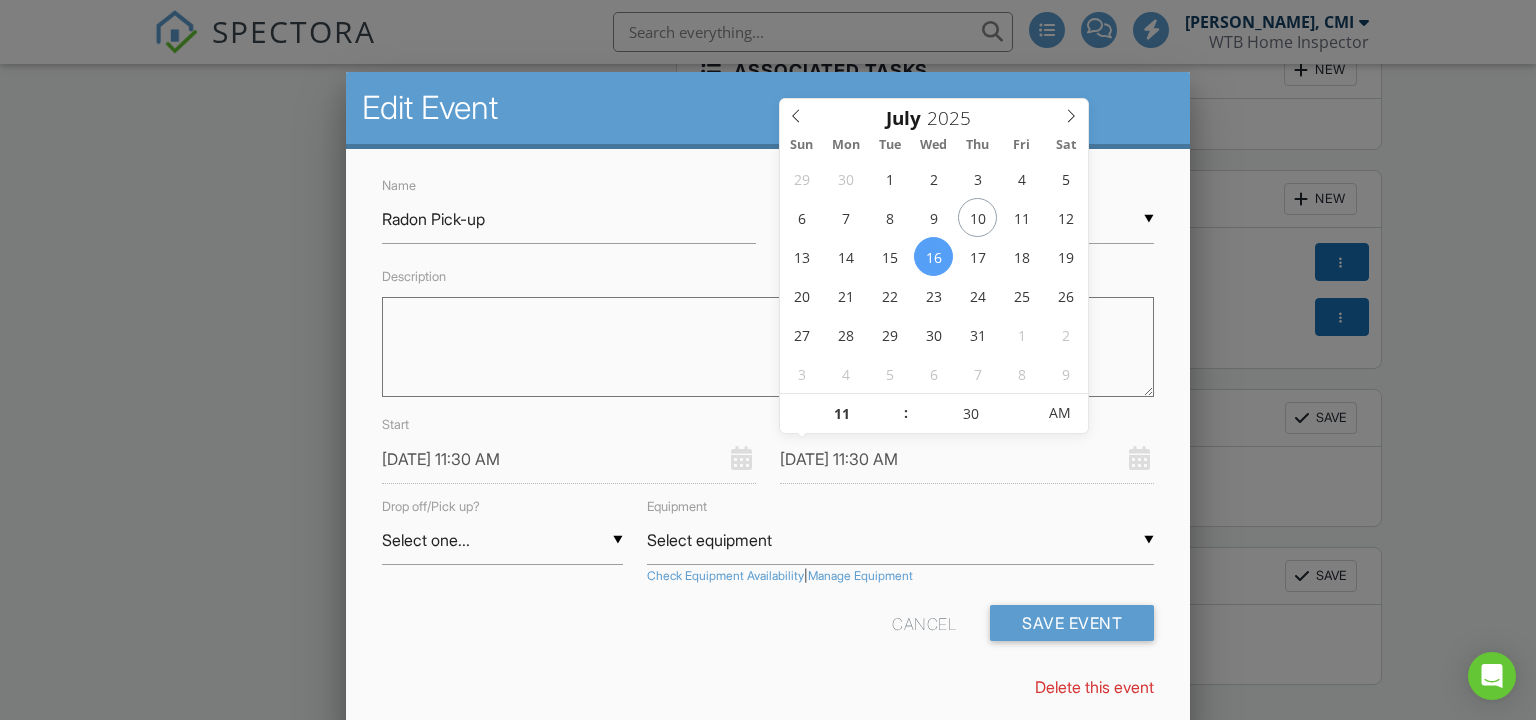 click on "07/16/2025 11:30 AM" at bounding box center (967, 459) 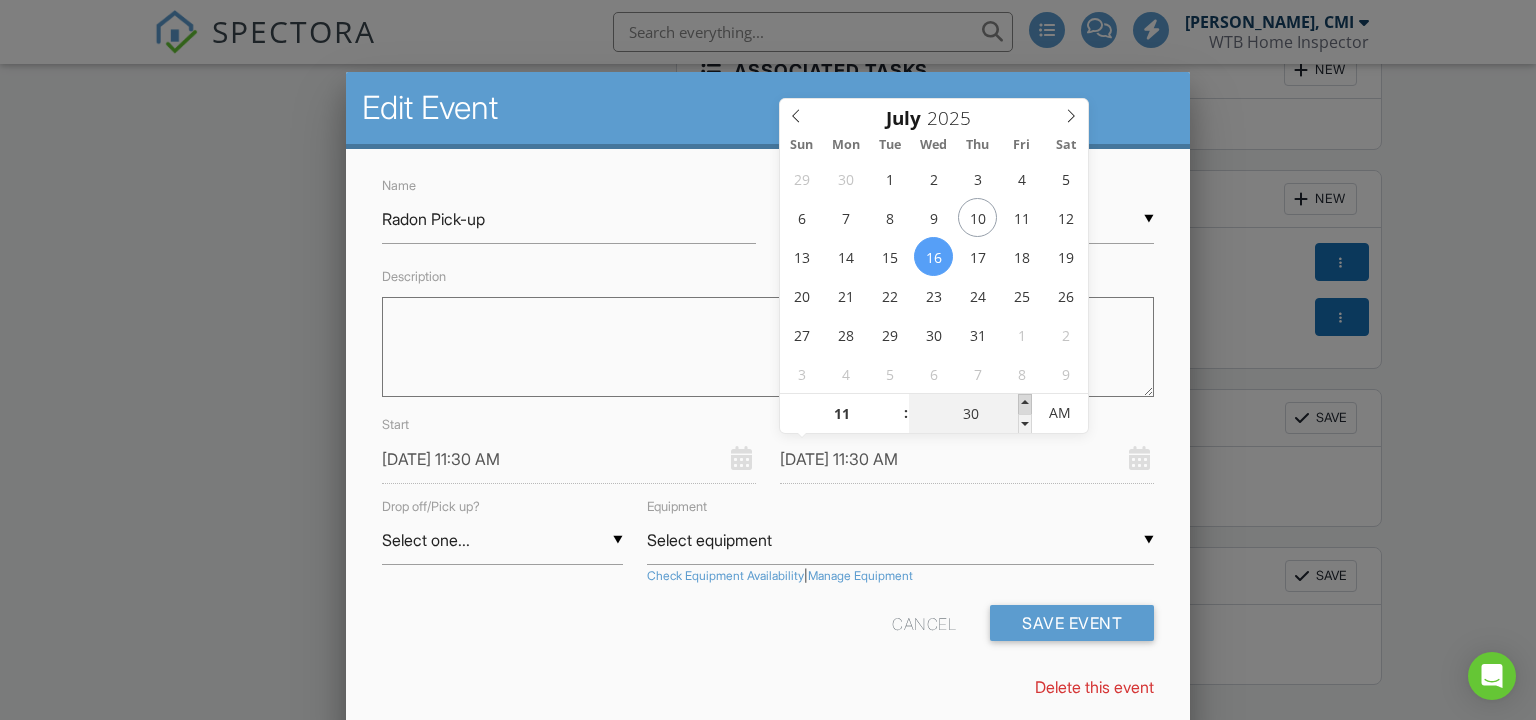 type on "07/16/2025 11:35 AM" 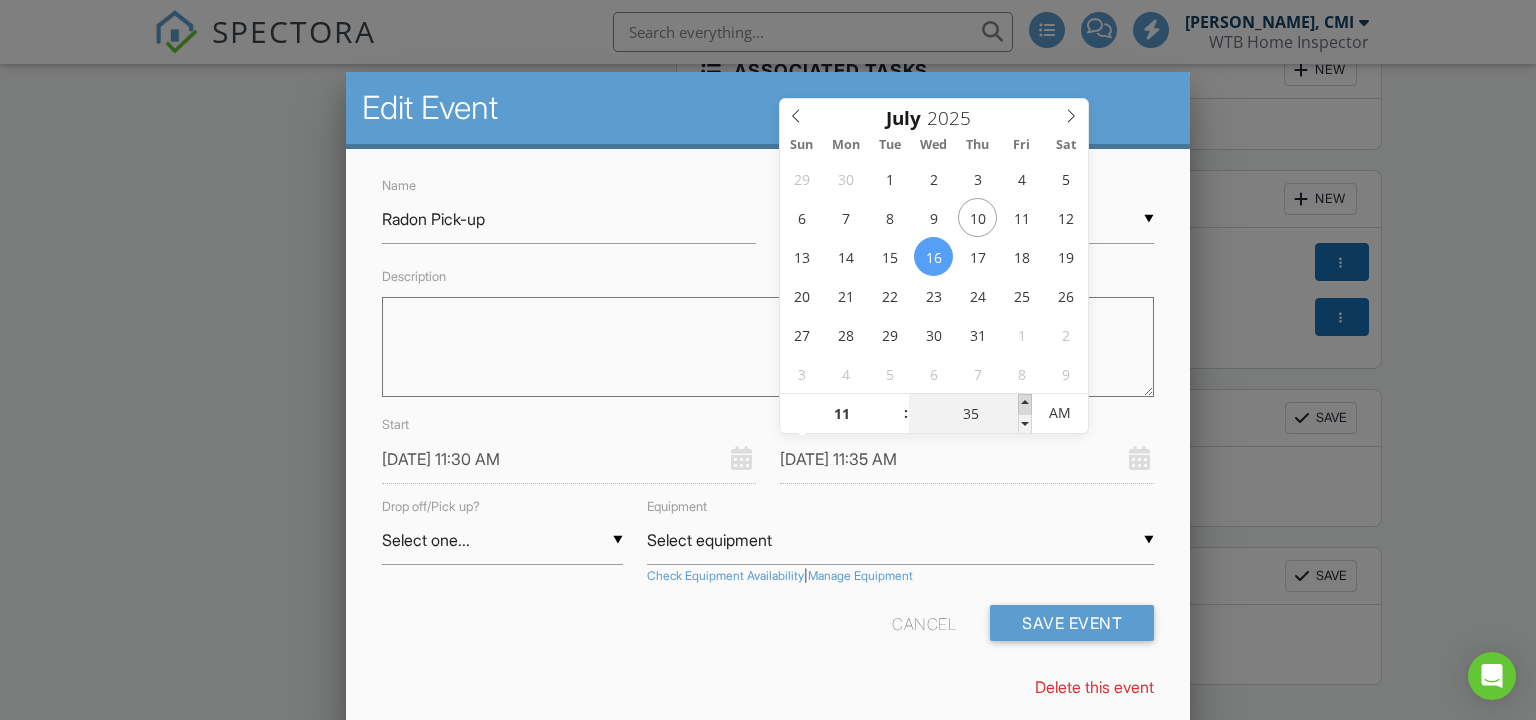 click at bounding box center [1025, 404] 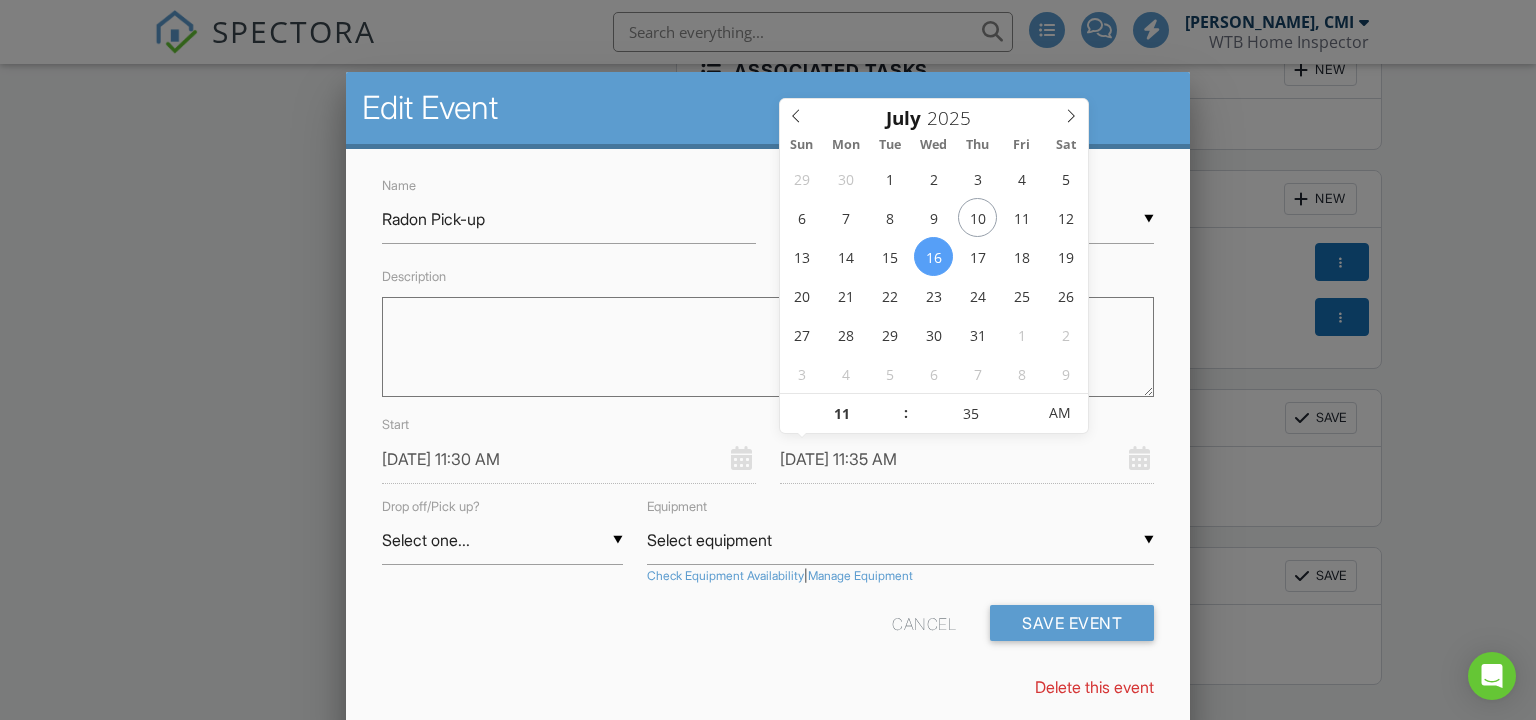 click on "07/16/2025 11:30 AM" at bounding box center [569, 459] 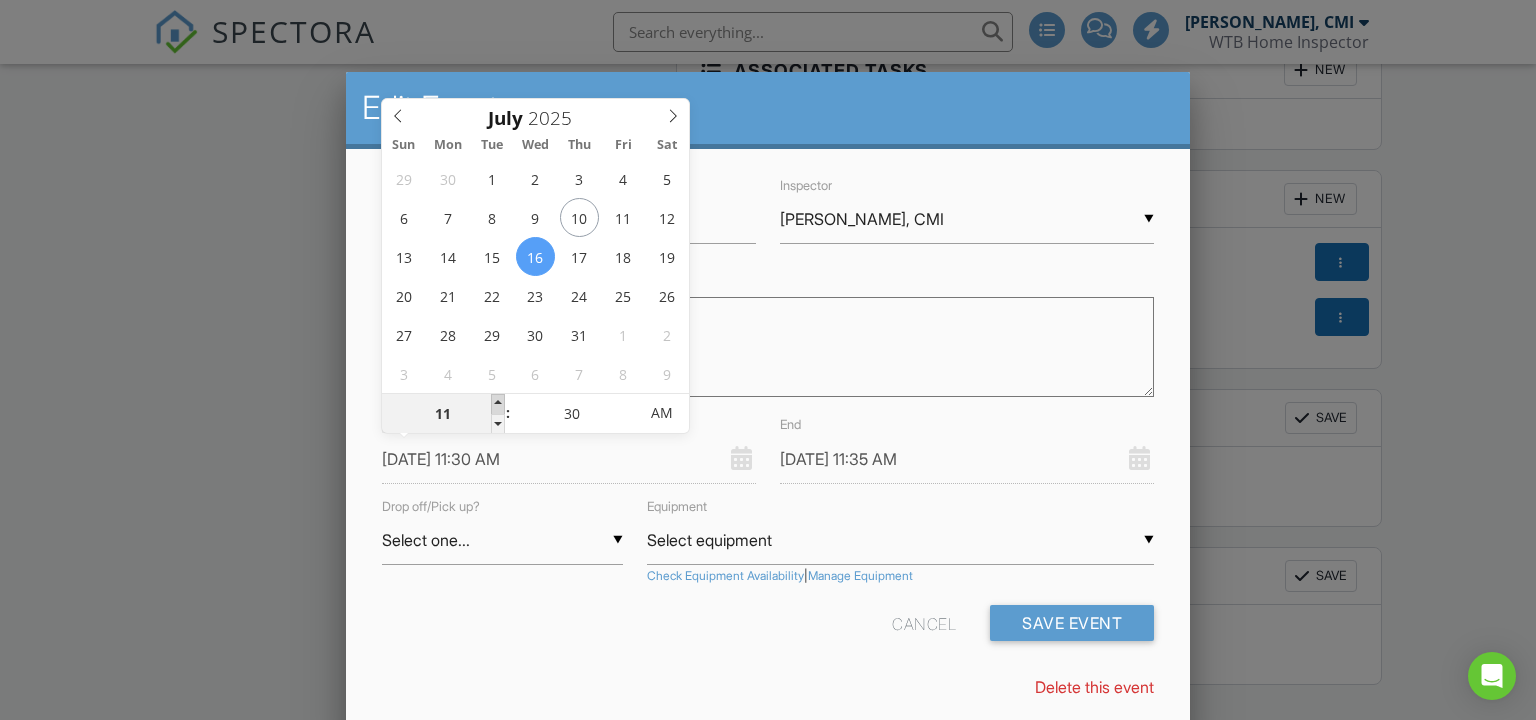 type on "07/16/2025 12:30 PM" 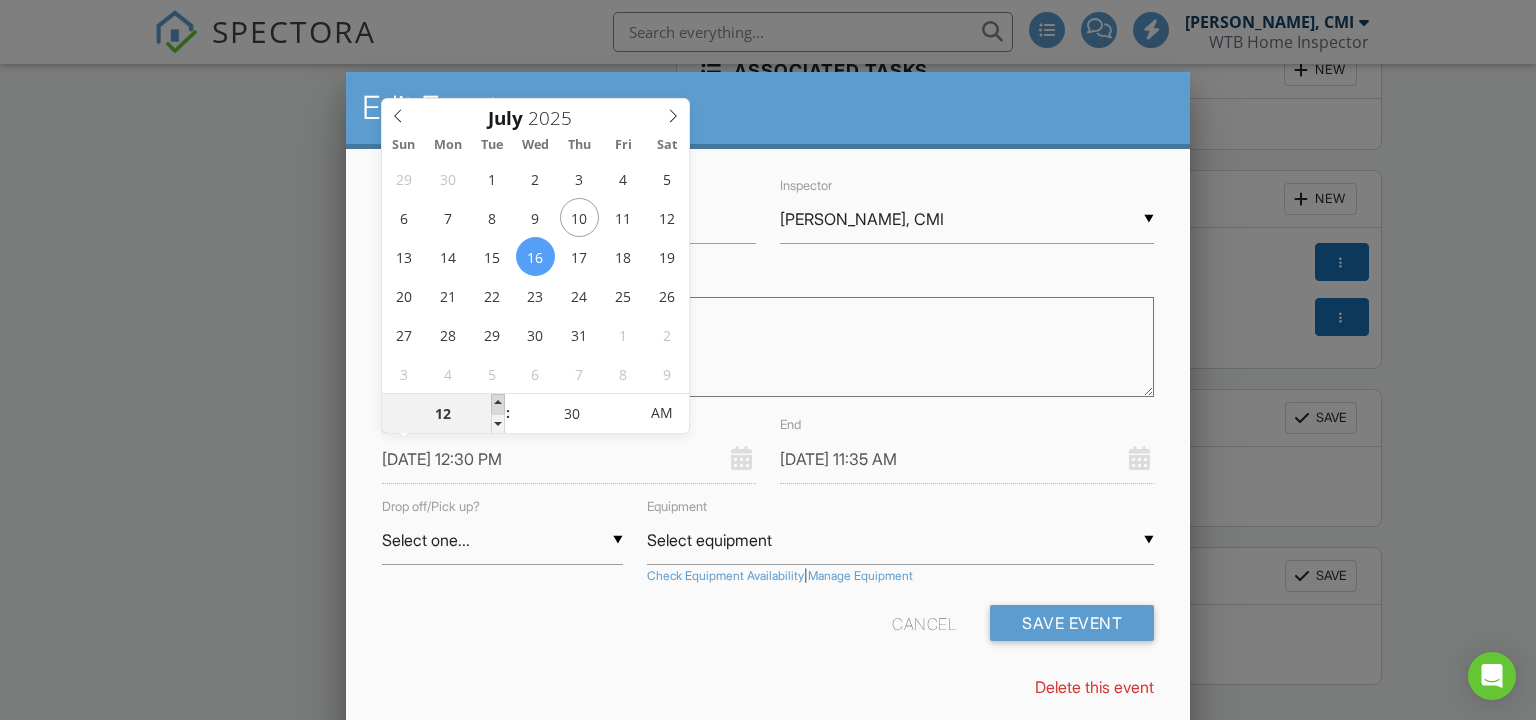 click at bounding box center (498, 404) 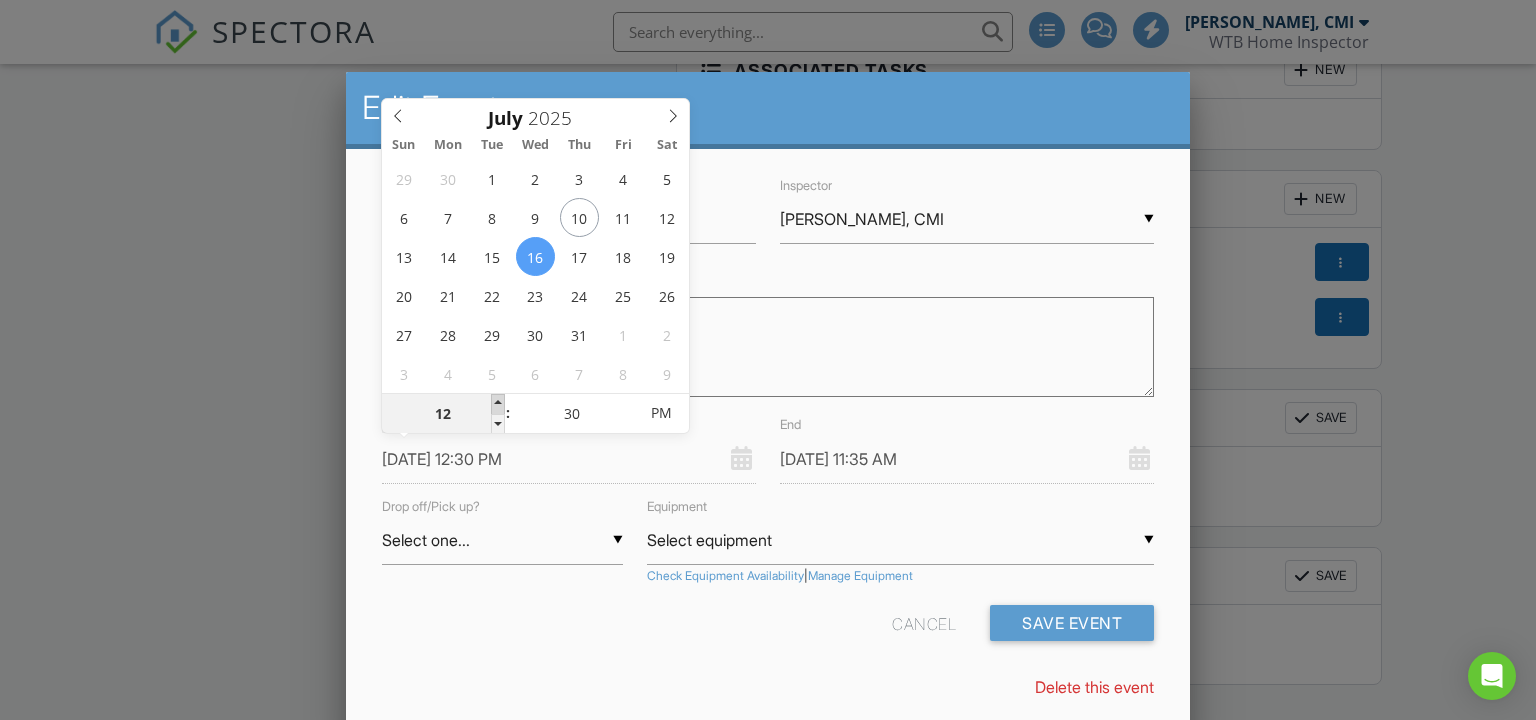 type on "07/16/2025 12:35 PM" 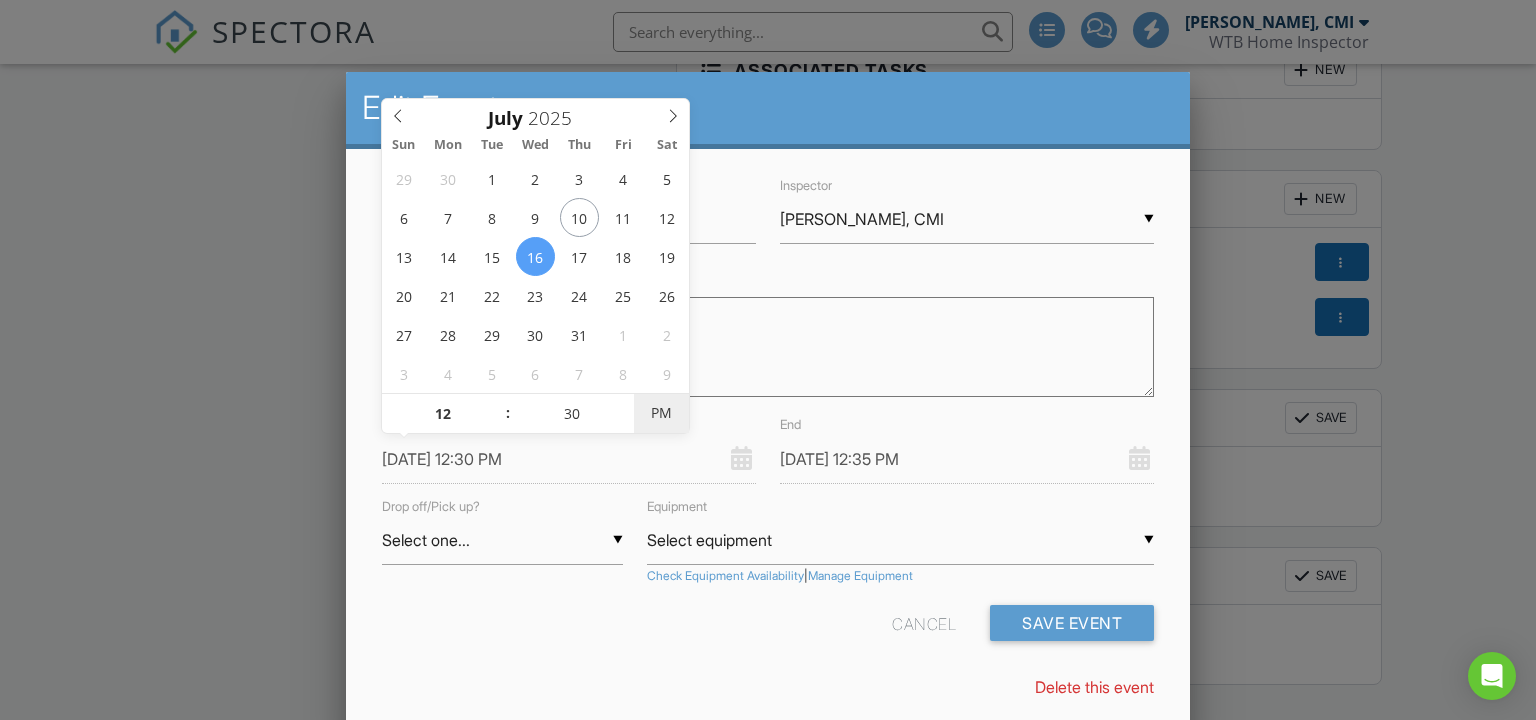 type on "07/16/2025 12:30 AM" 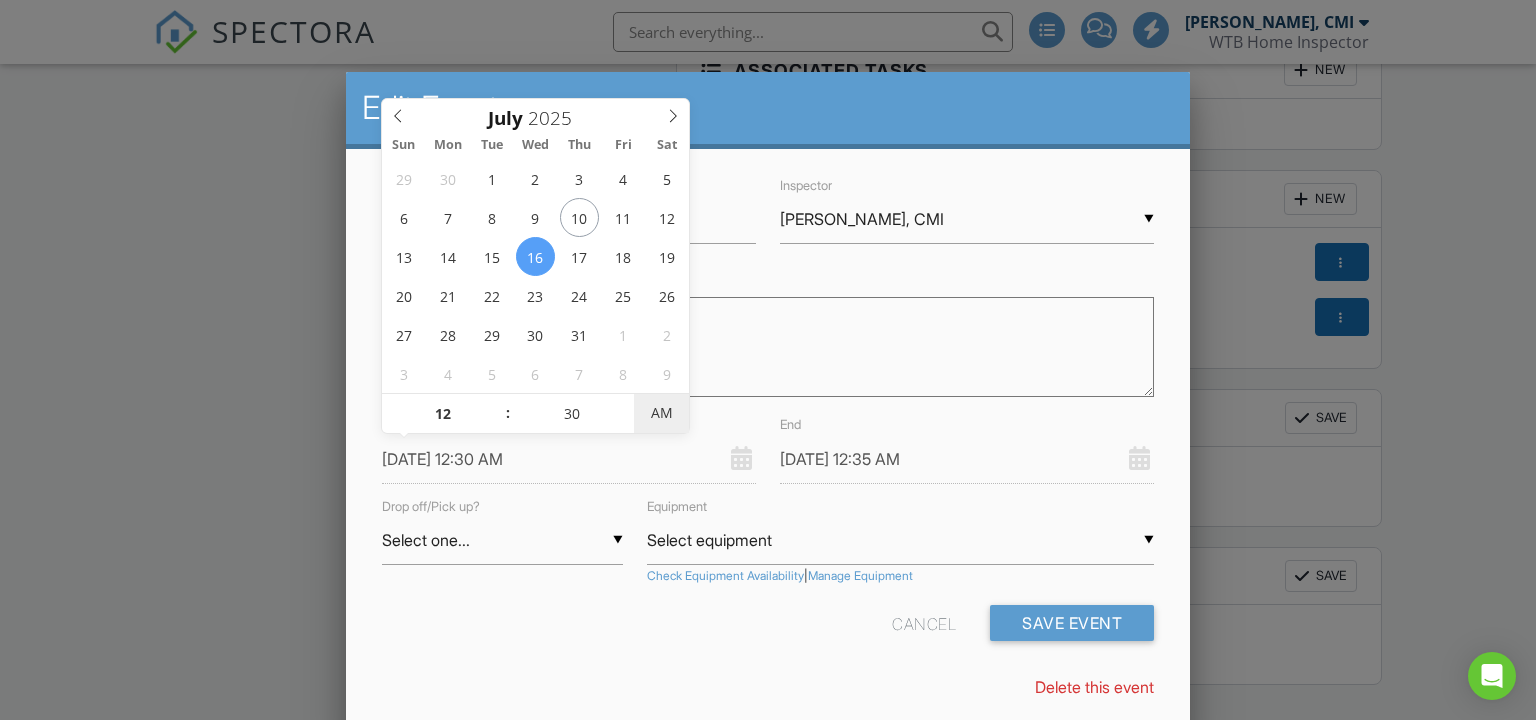click on "AM" at bounding box center (661, 413) 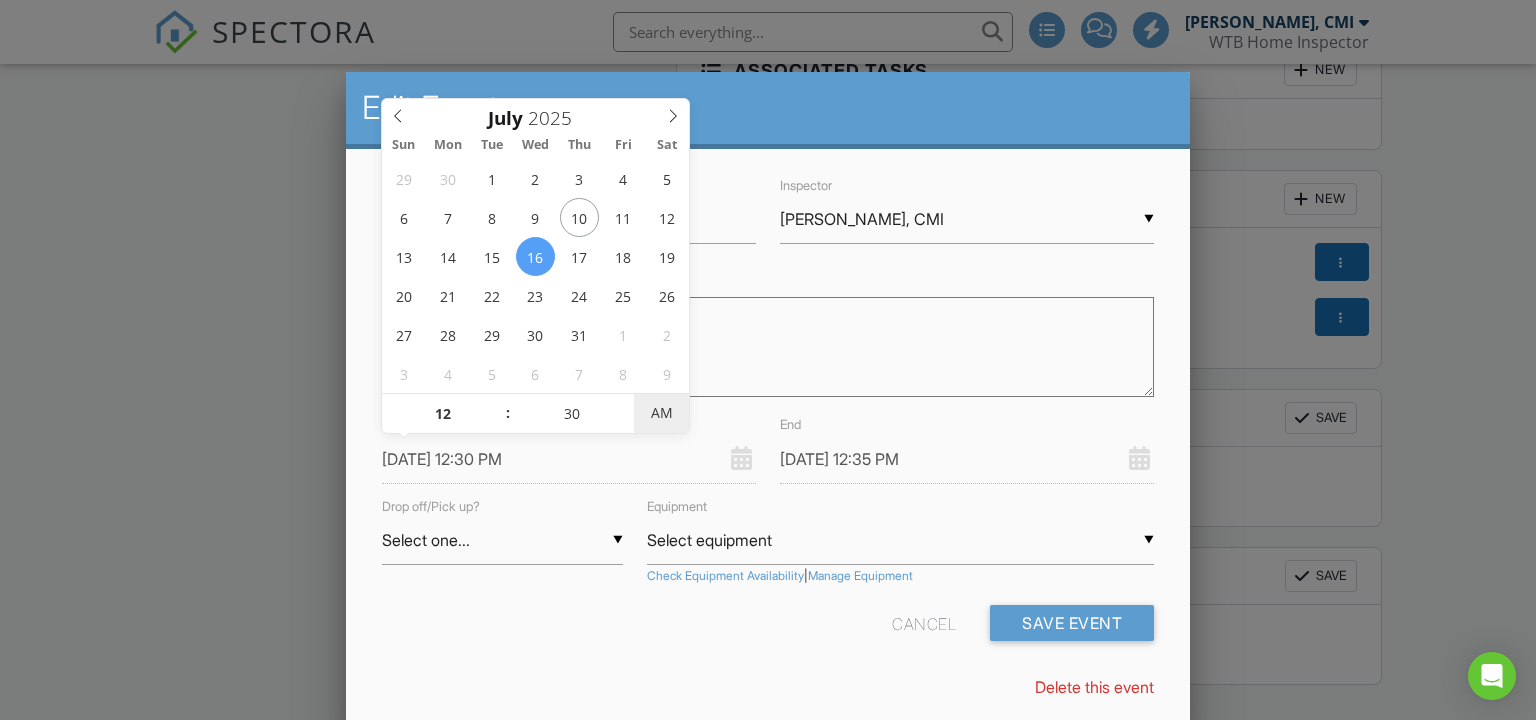 click on "AM" at bounding box center (661, 413) 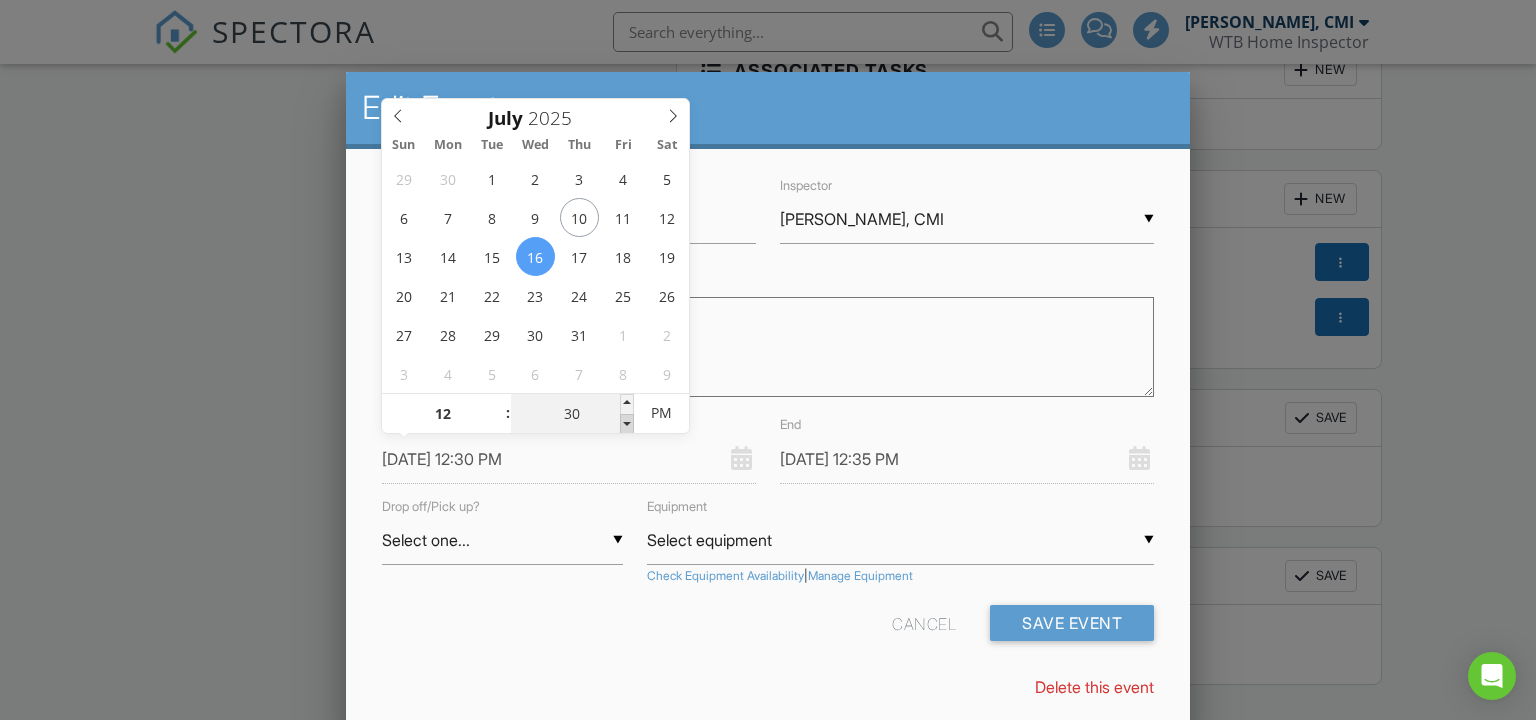 type on "07/16/2025 12:25 PM" 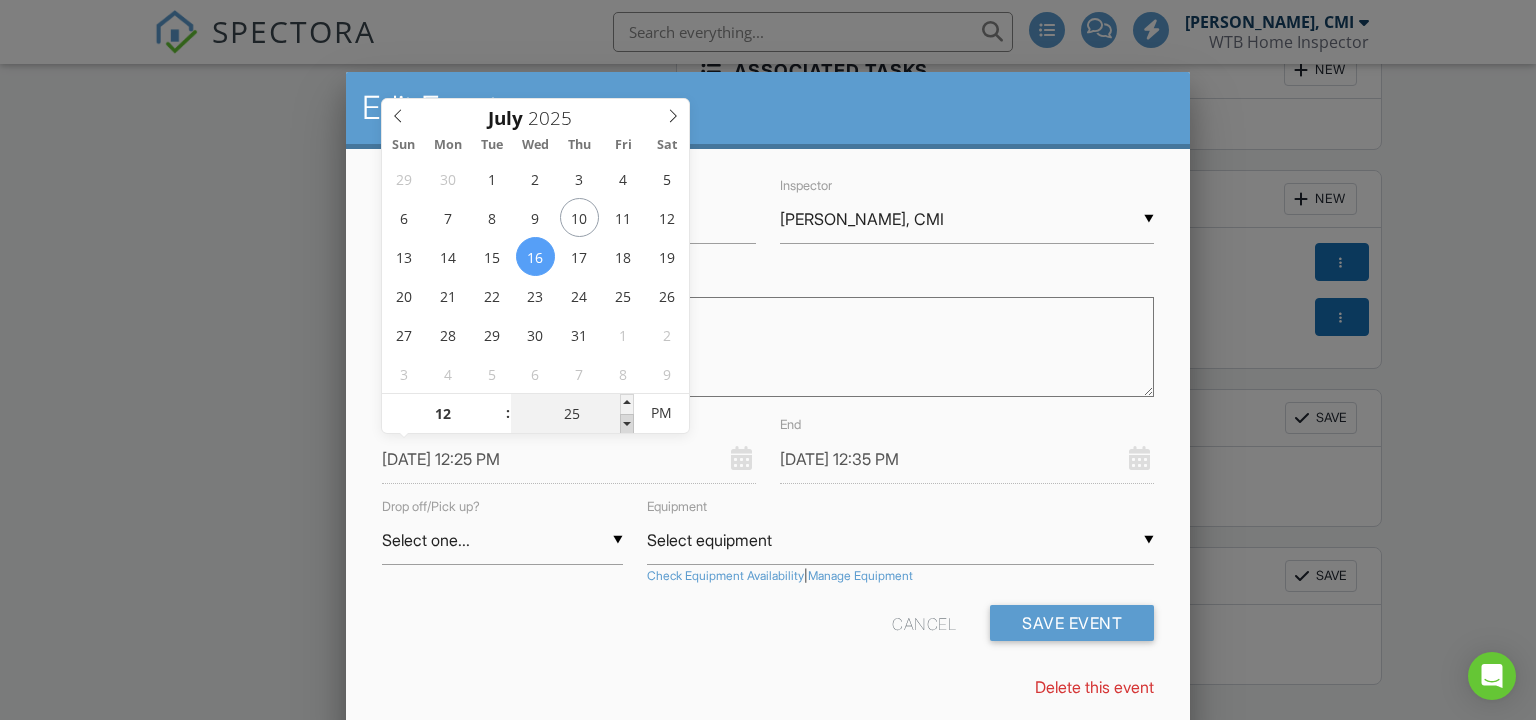 click at bounding box center [627, 424] 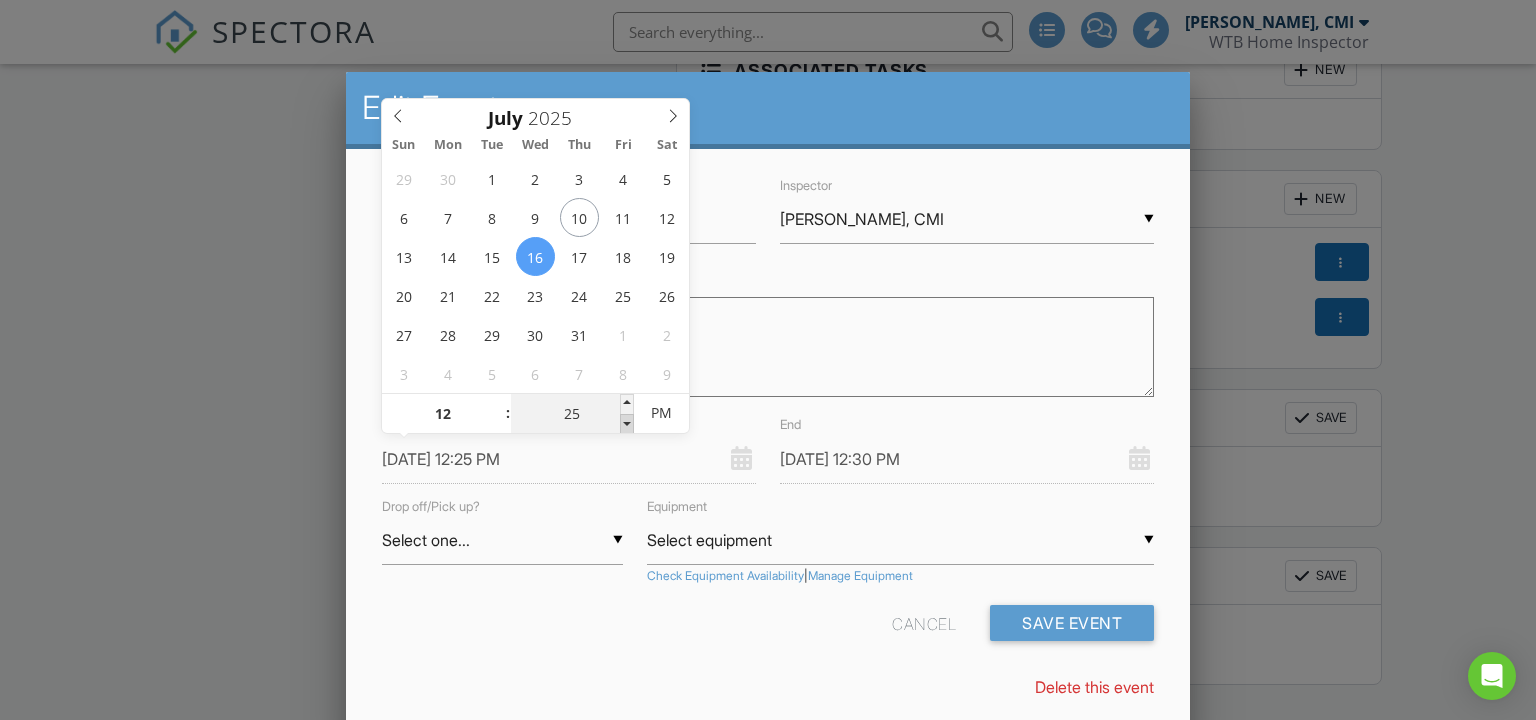 type on "07/16/2025 12:20 PM" 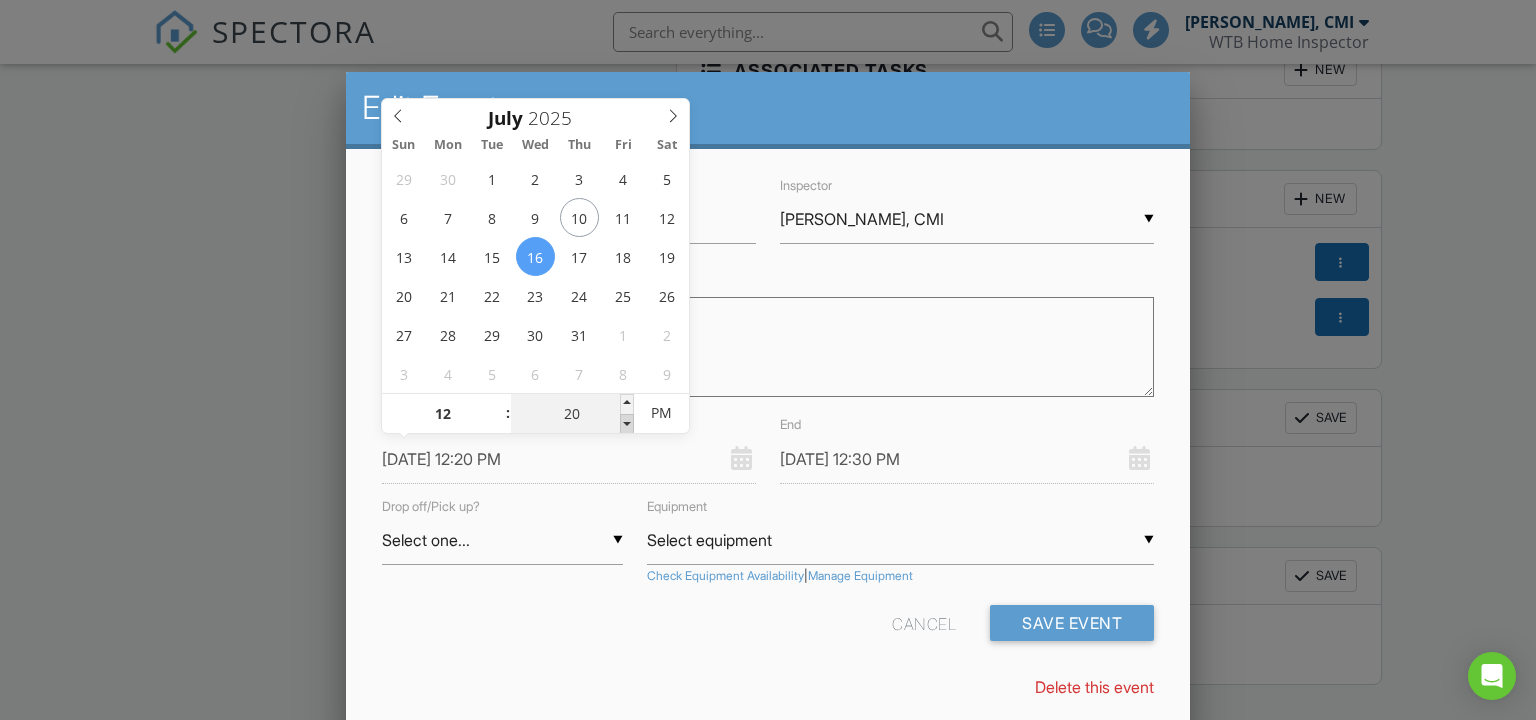 click at bounding box center [627, 424] 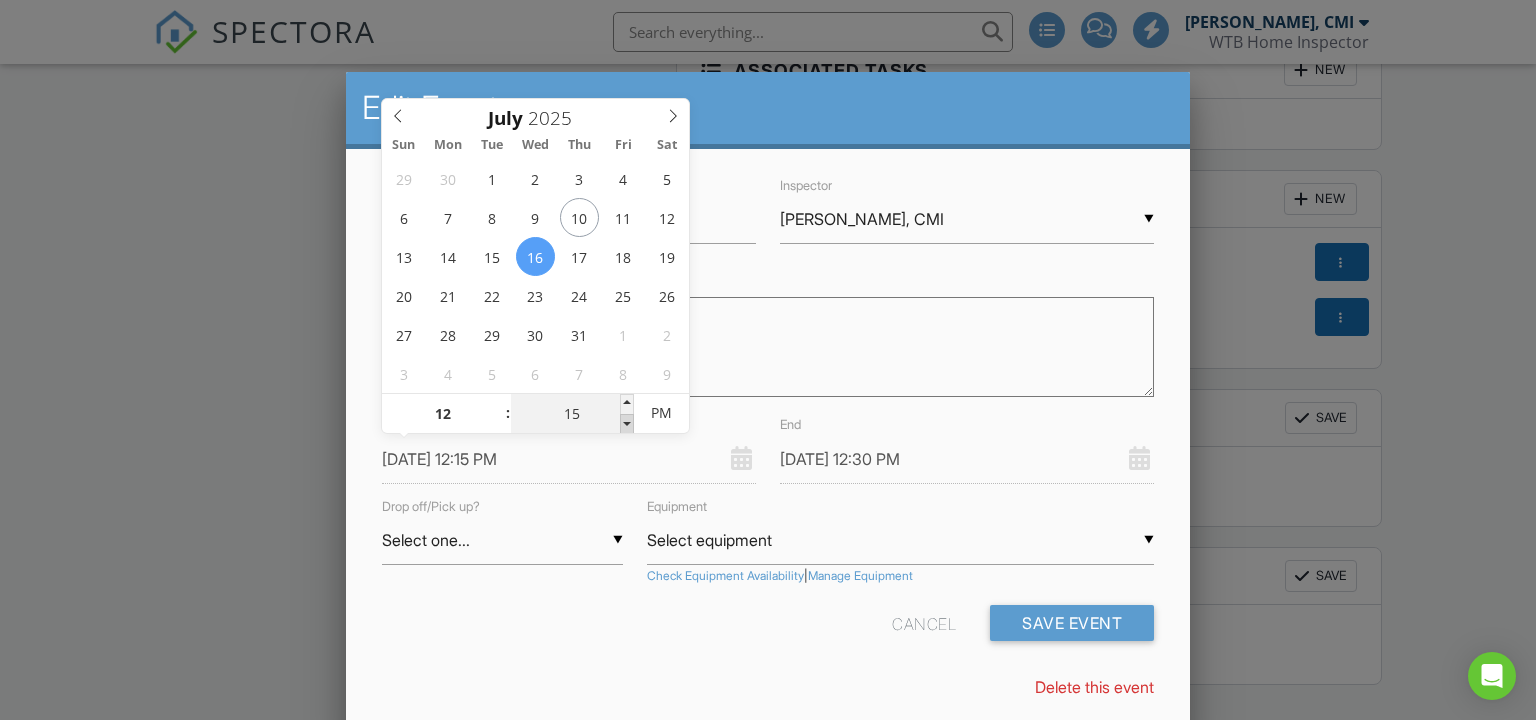 click at bounding box center [627, 424] 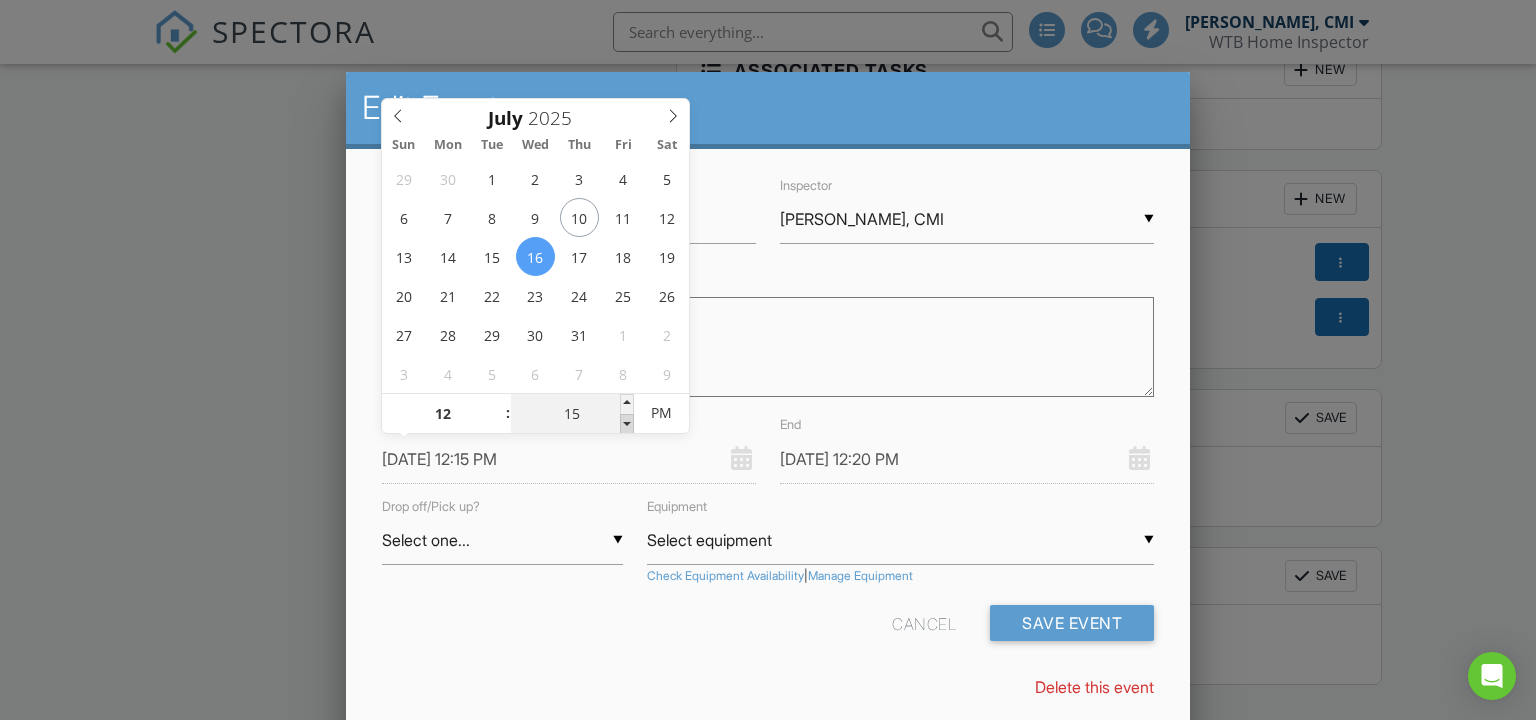 type on "07/16/2025 12:10 PM" 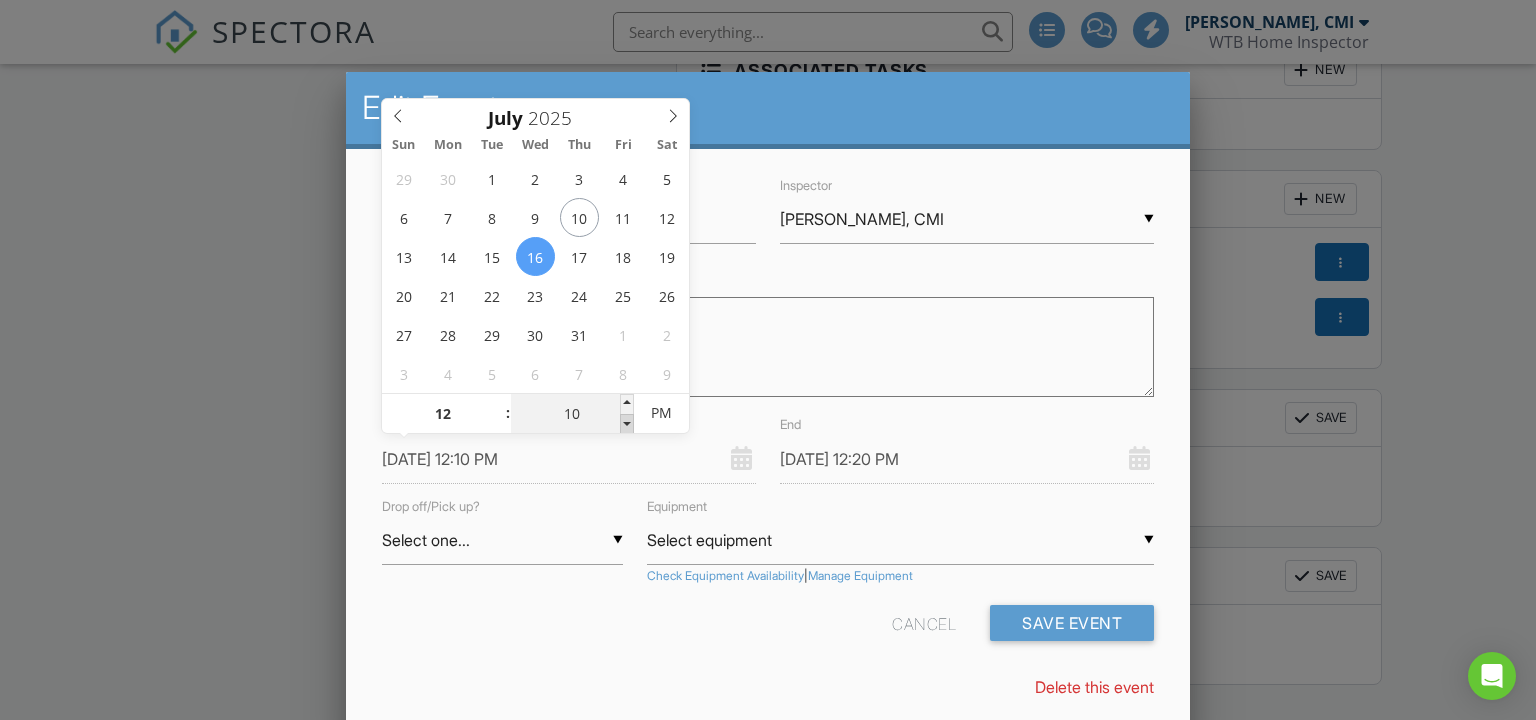 click at bounding box center [627, 424] 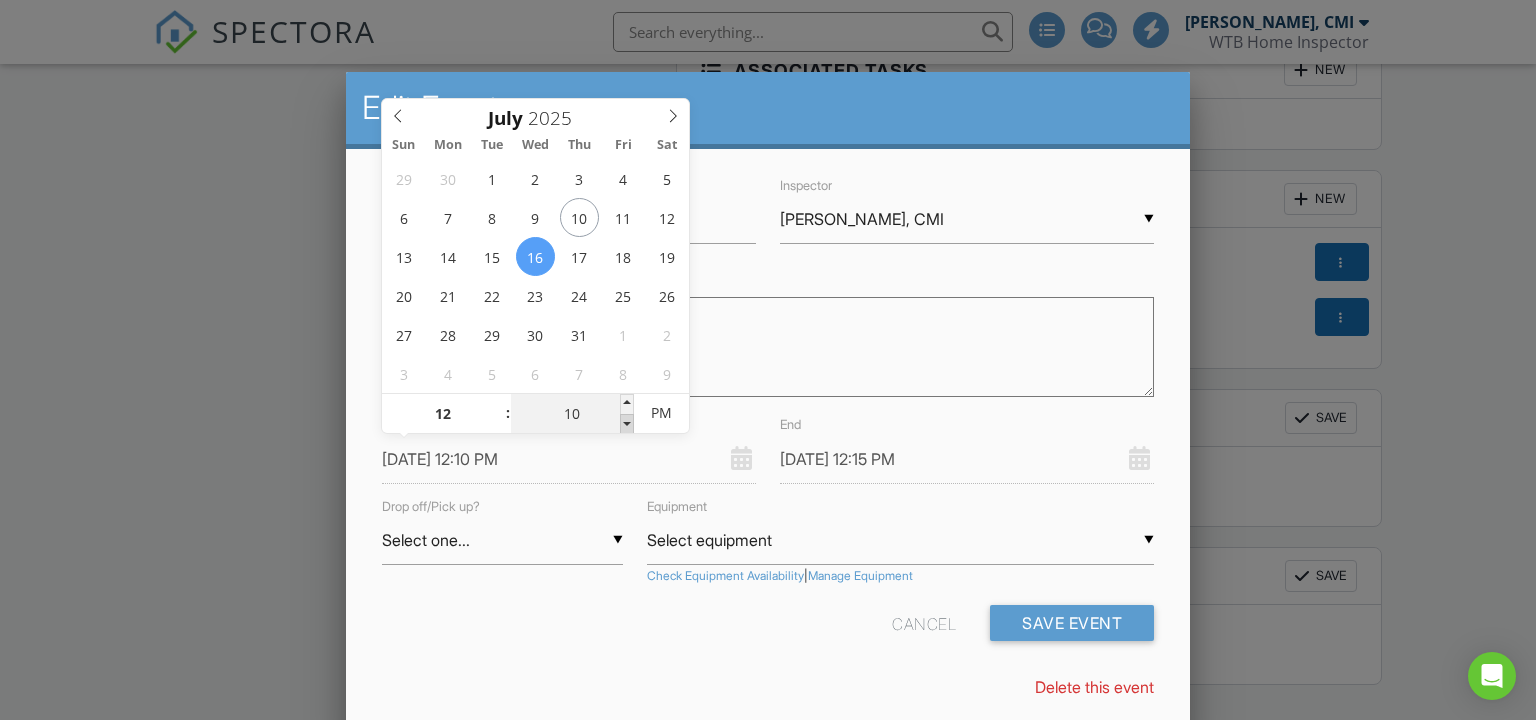 type on "[DATE] 12:05 PM" 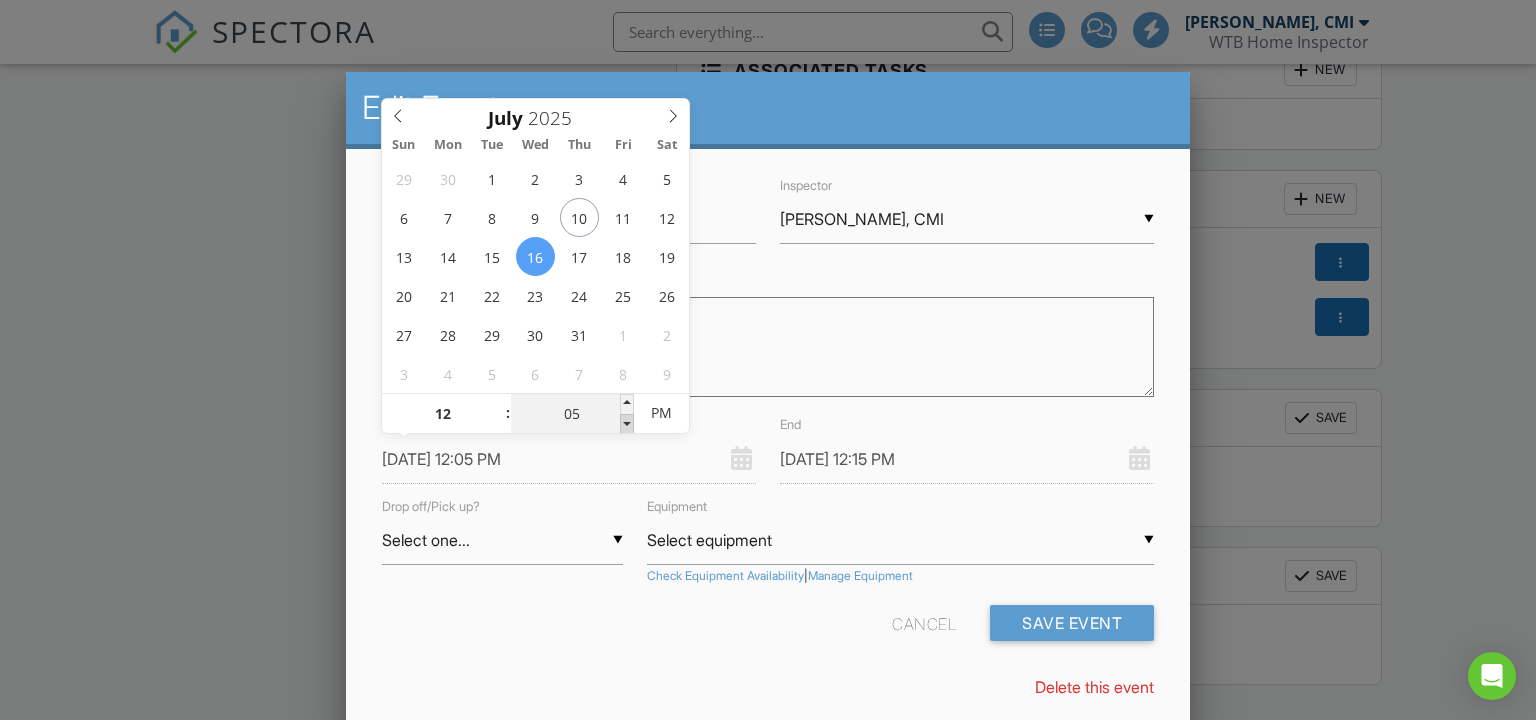 click at bounding box center (627, 424) 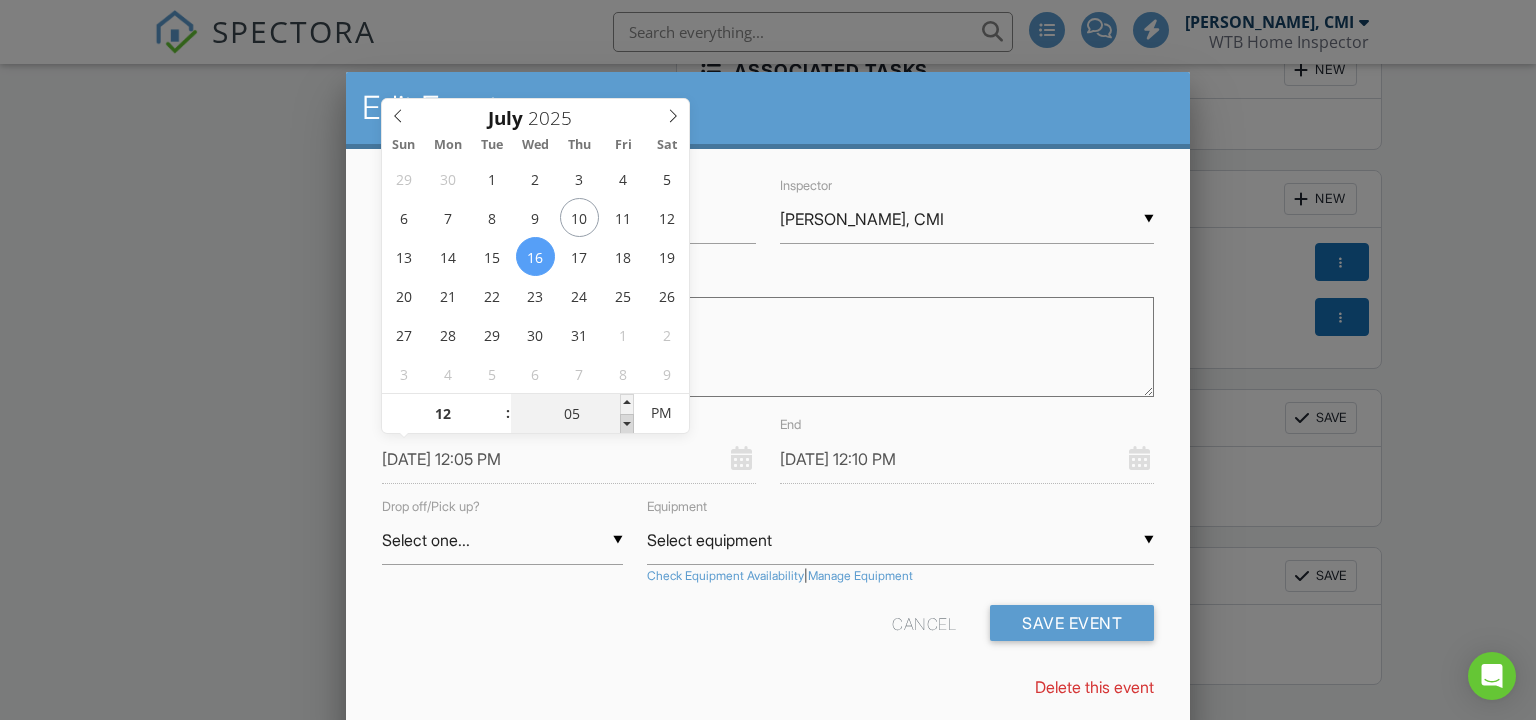 type on "[DATE] 12:00 PM" 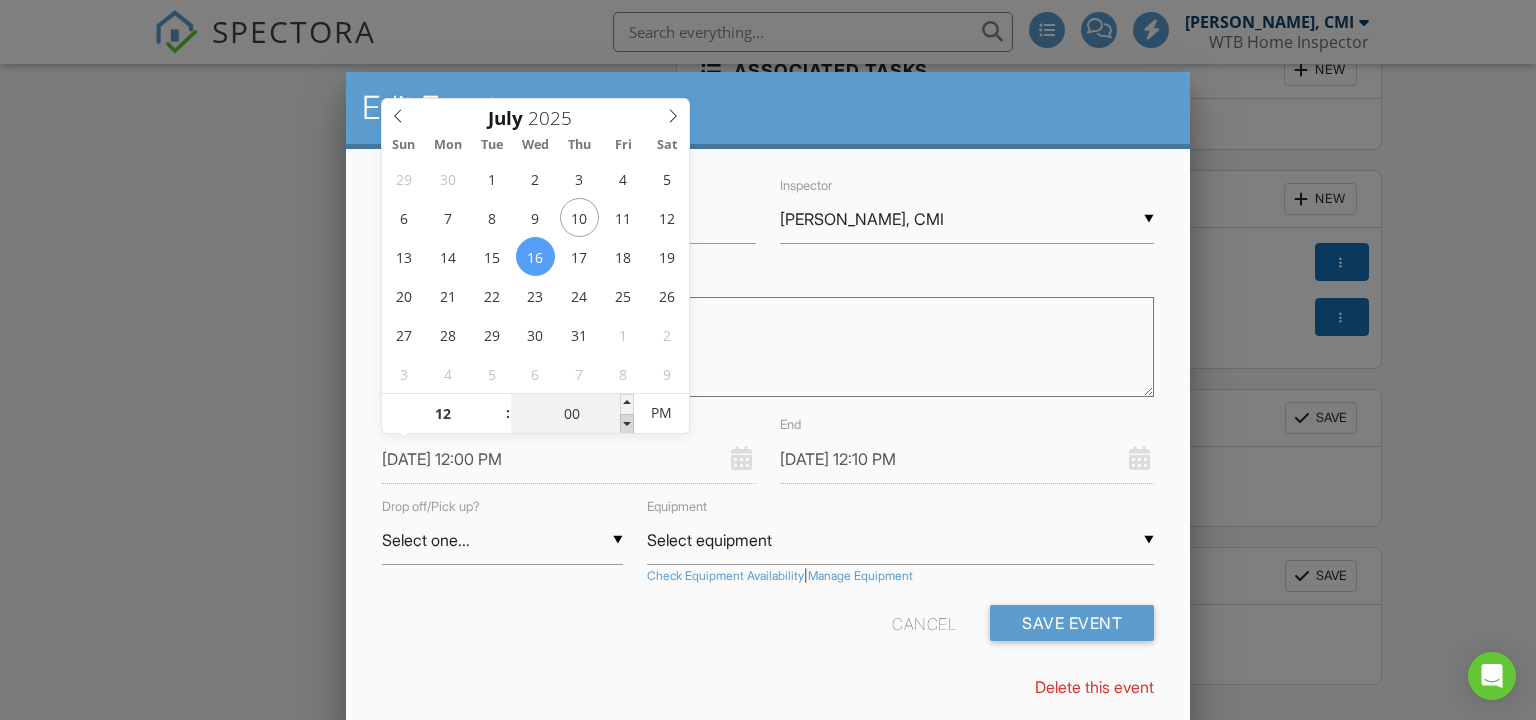 click at bounding box center [627, 424] 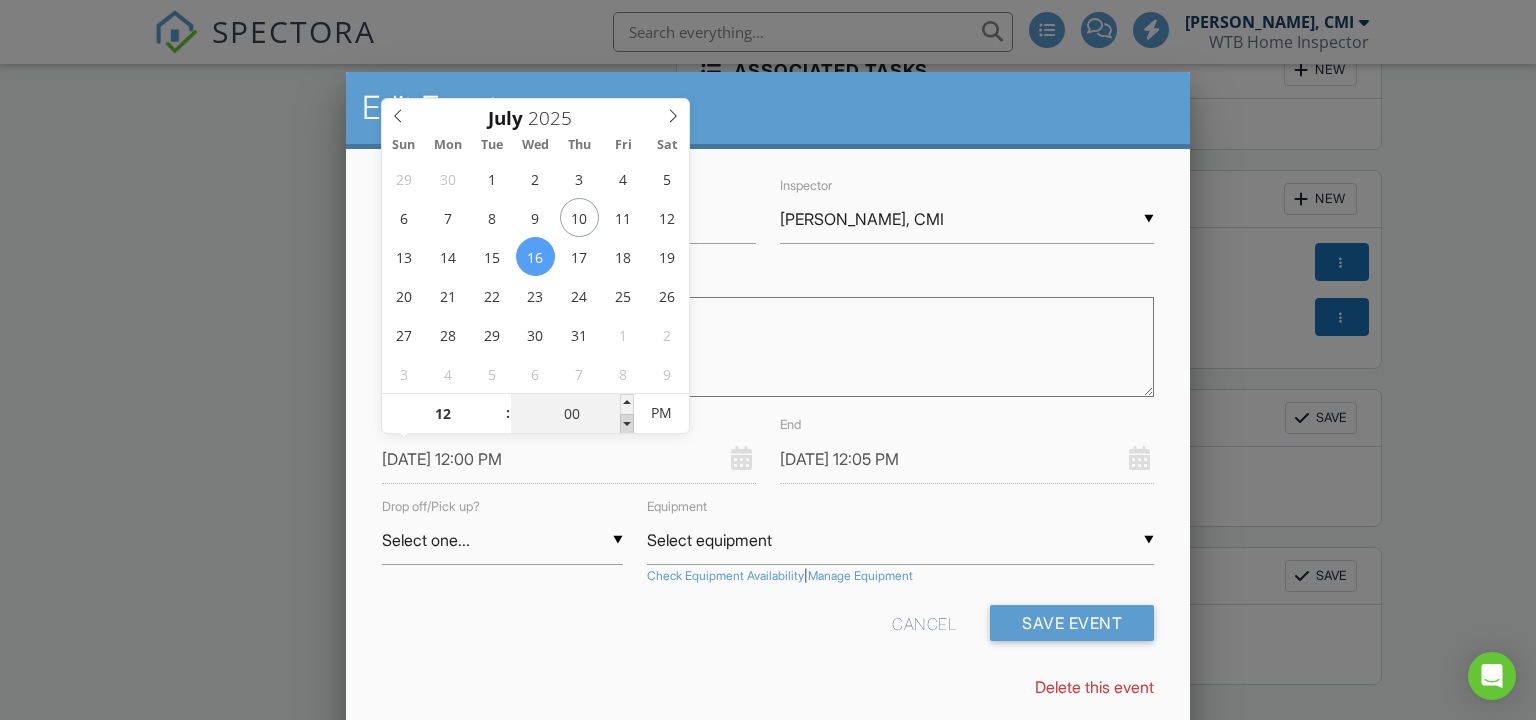 type on "07/16/2025 11:55 AM" 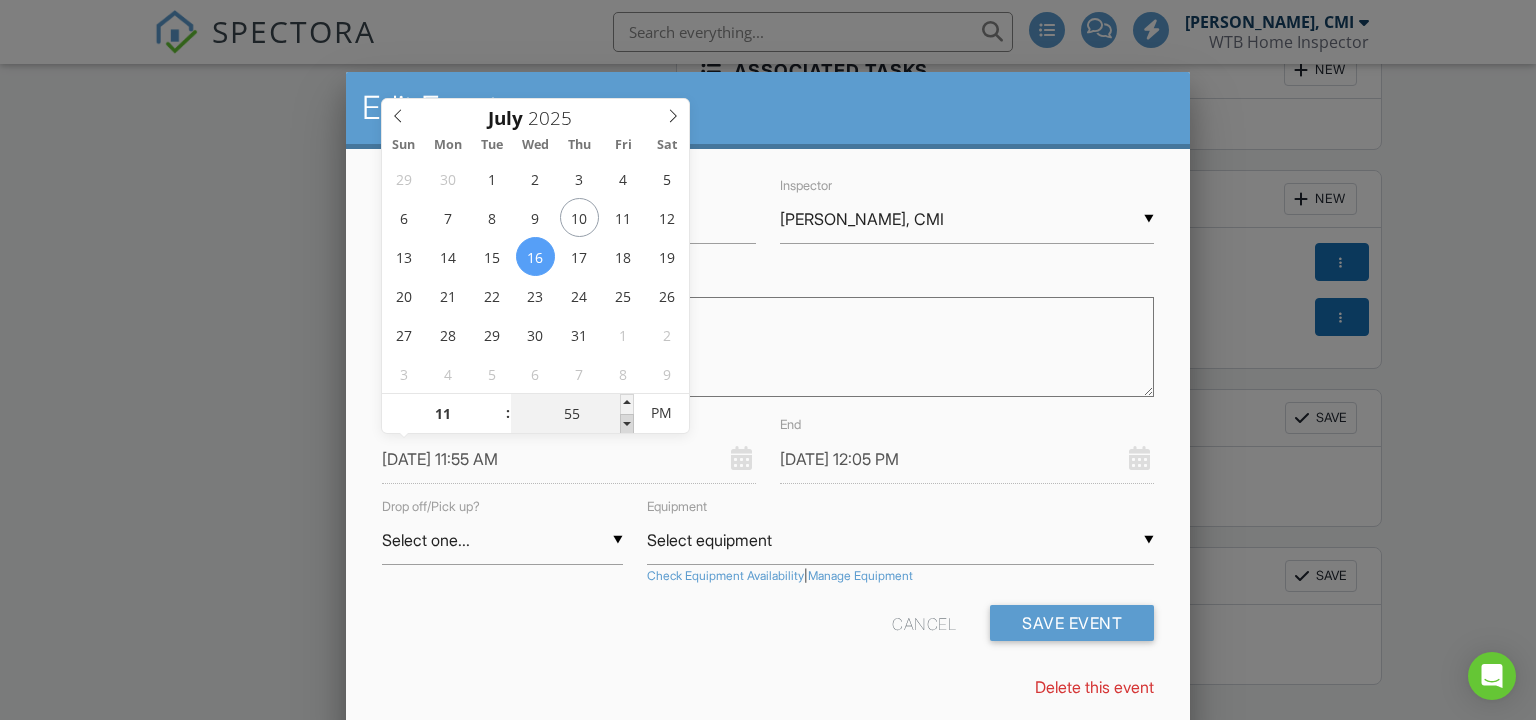 click at bounding box center [627, 424] 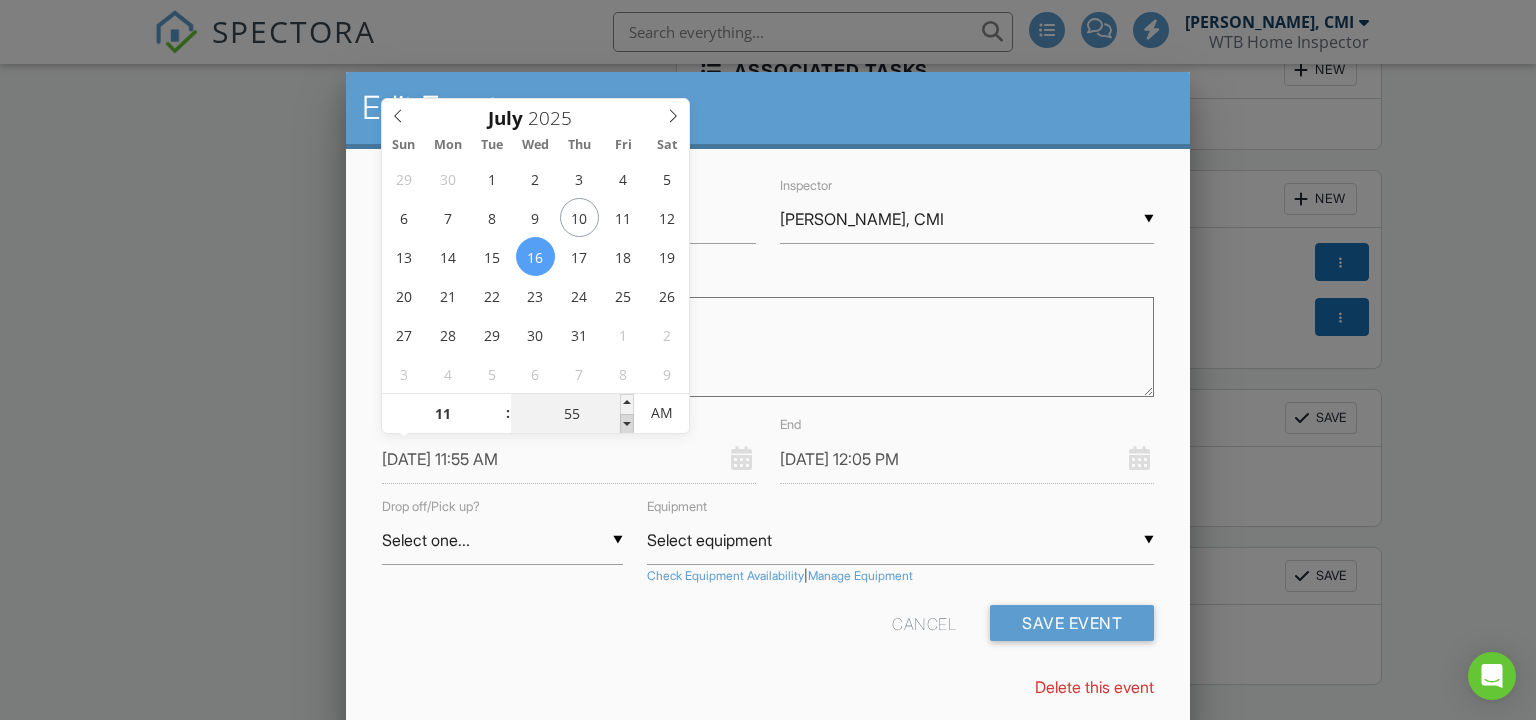 type on "[DATE] 12:00 PM" 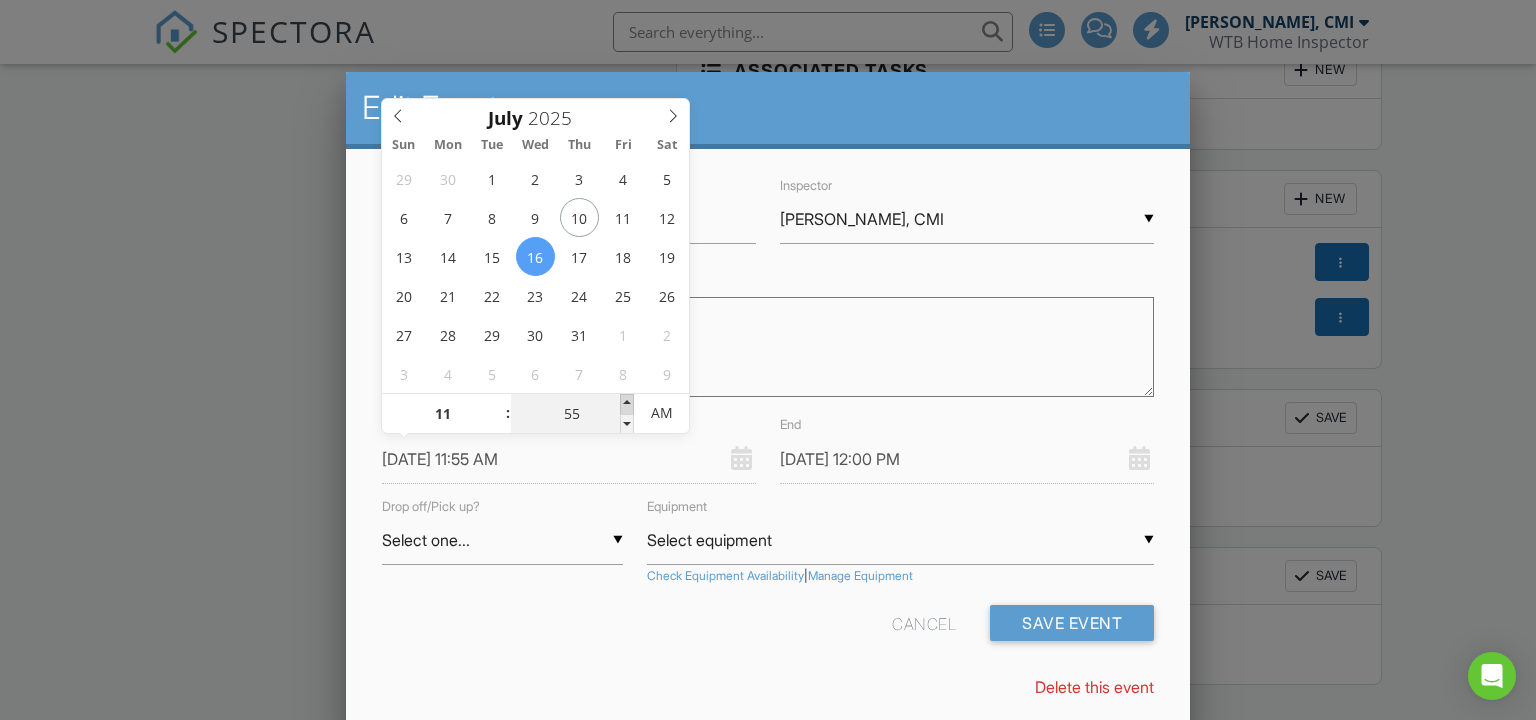 type on "[DATE] 12:00 PM" 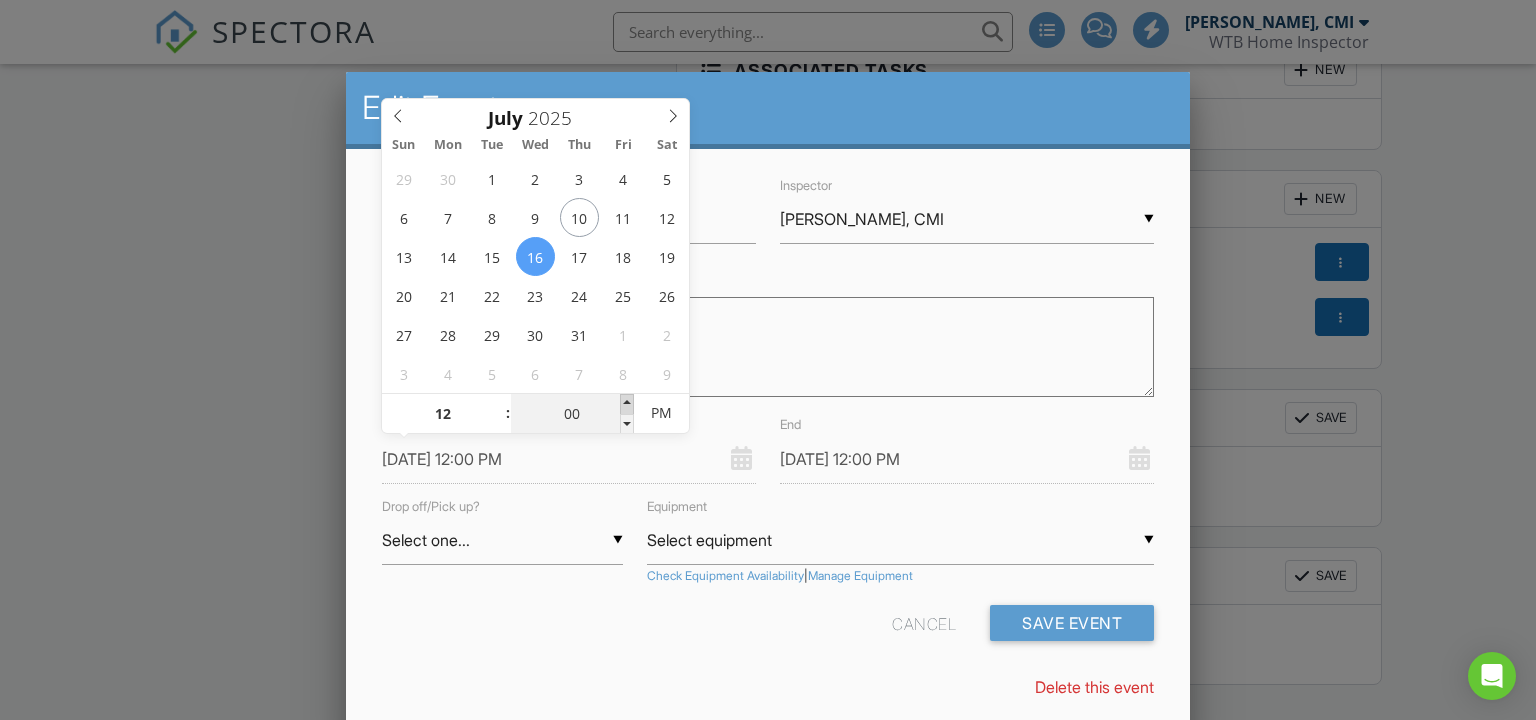 click at bounding box center [627, 404] 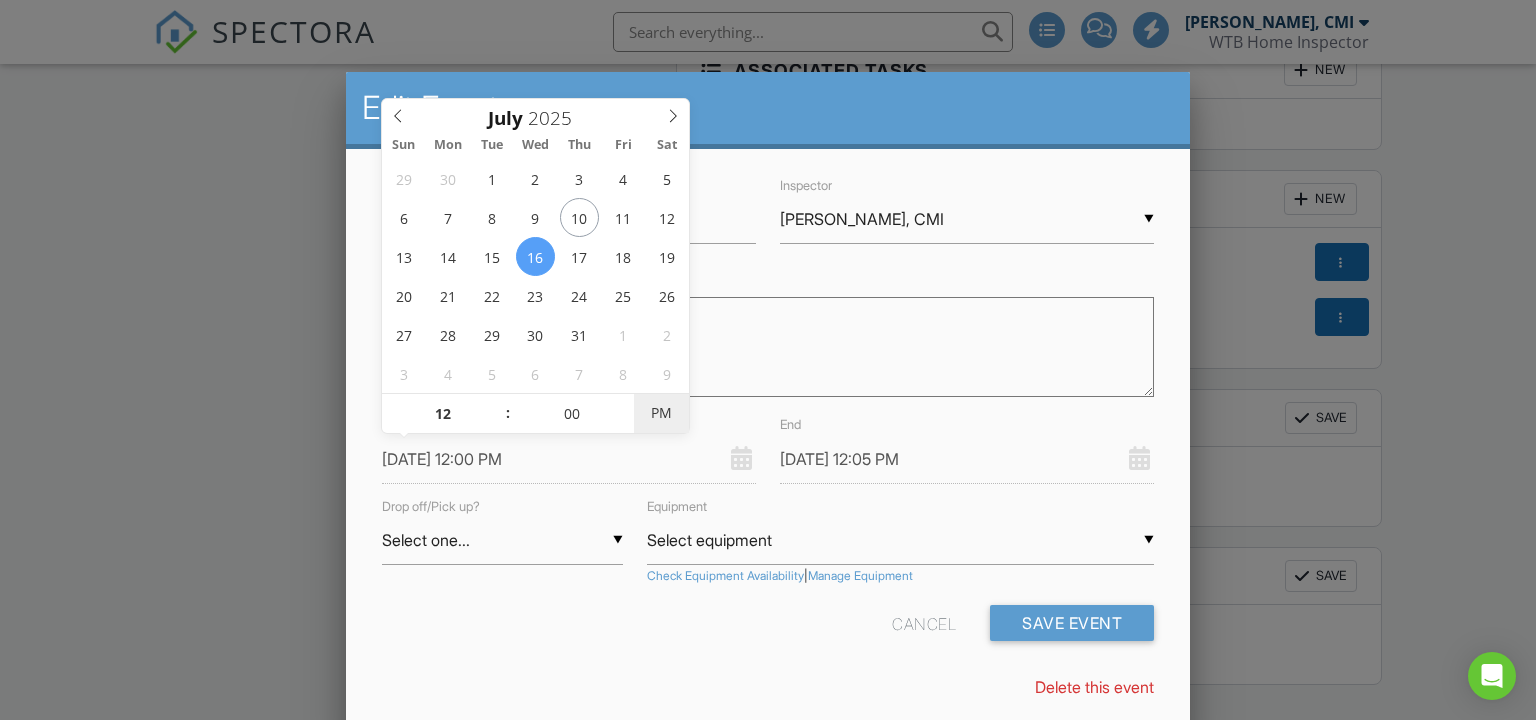 type on "07/16/2025 12:00 AM" 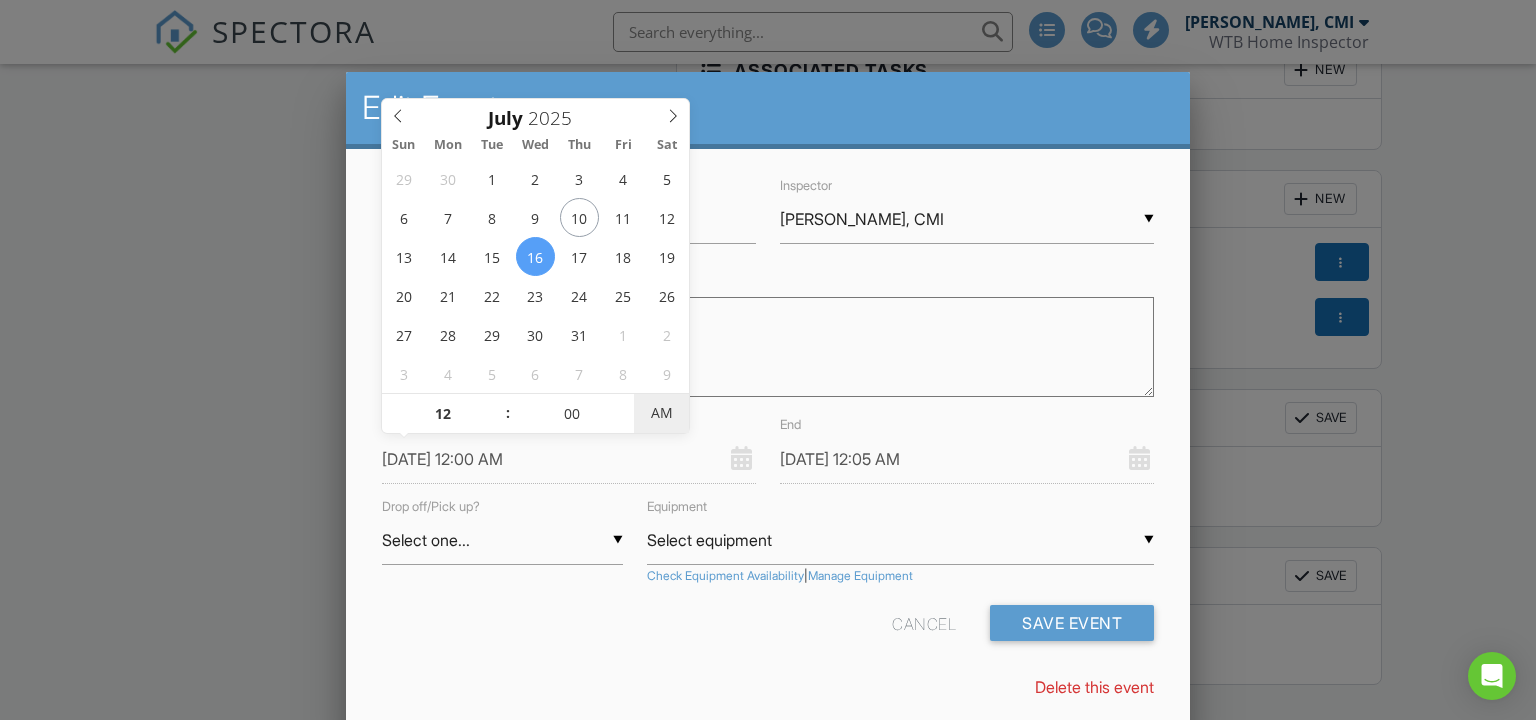click on "AM" at bounding box center [661, 413] 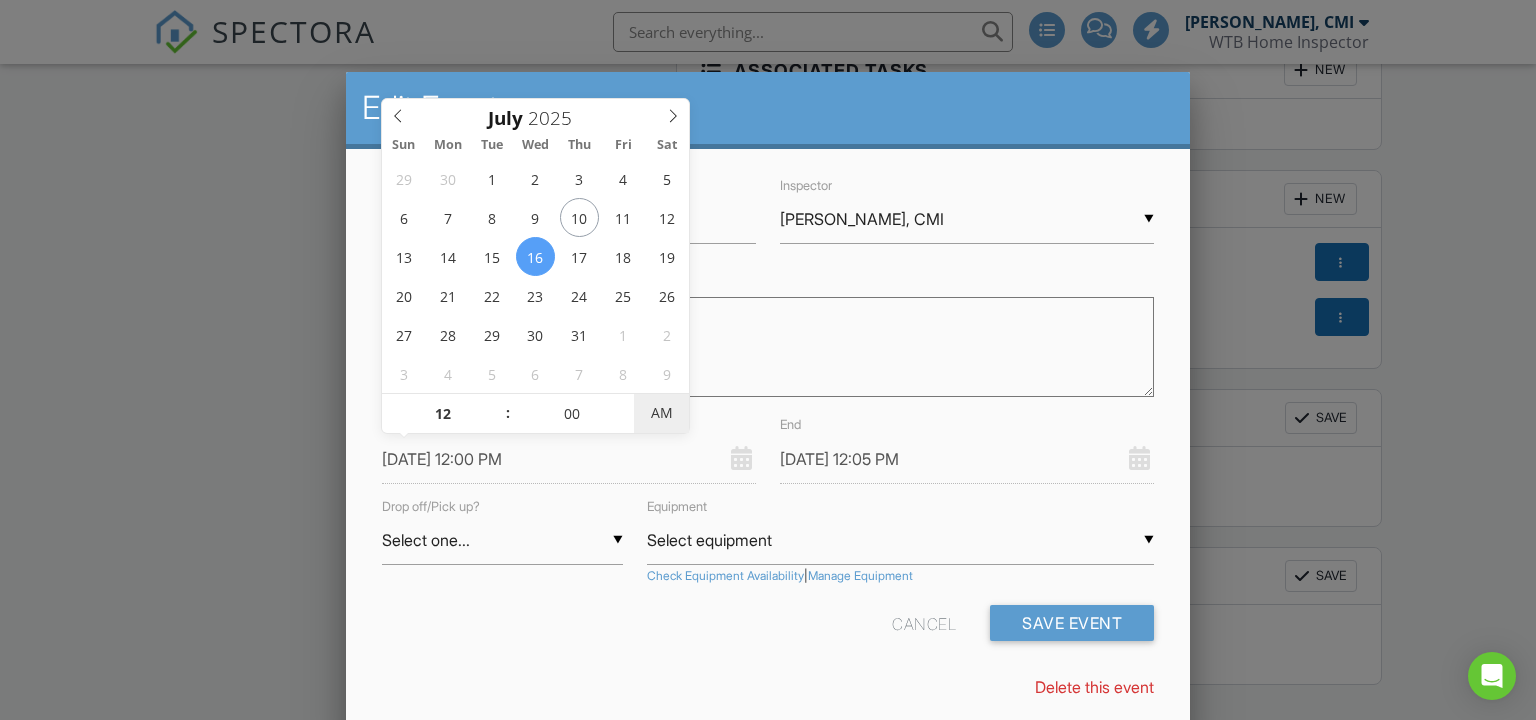 click on "AM" at bounding box center (661, 413) 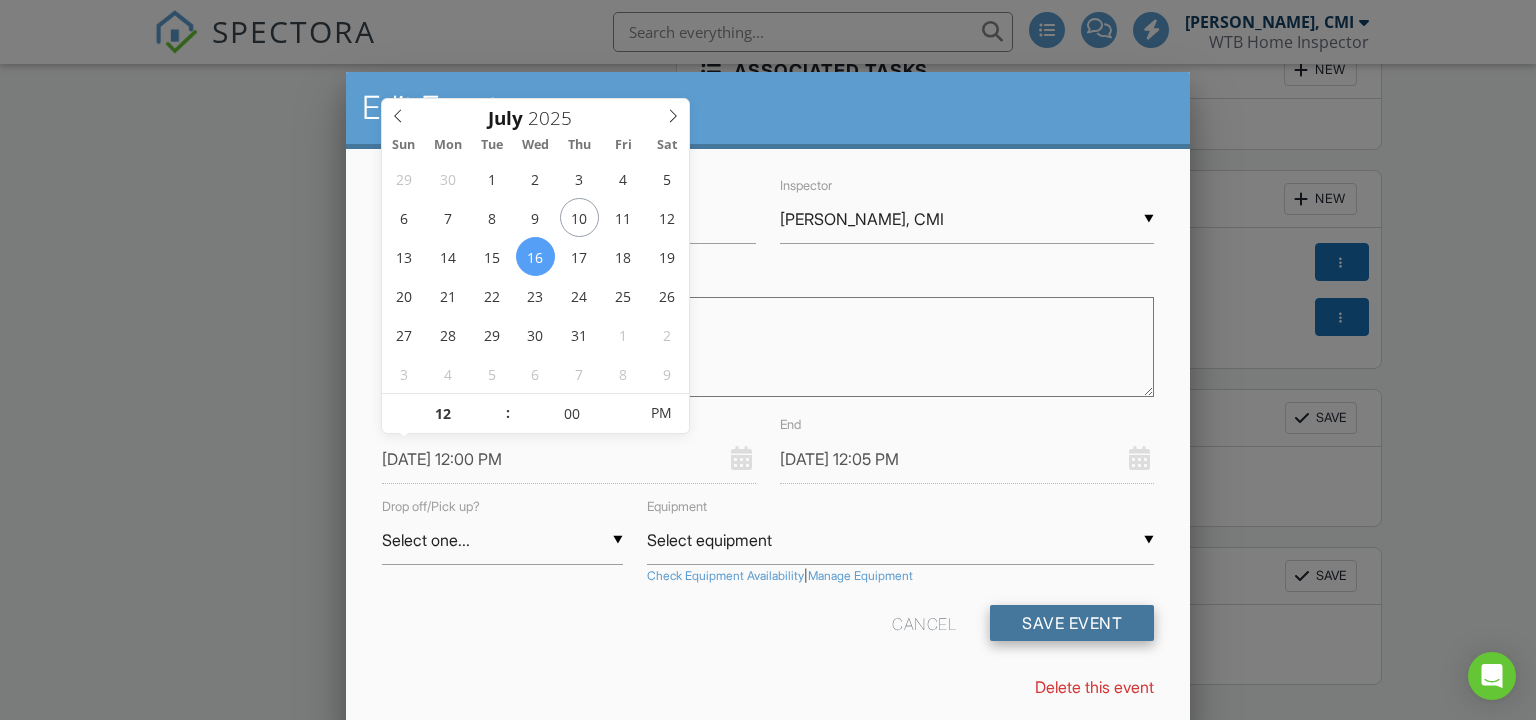 click on "Save Event" at bounding box center (1072, 623) 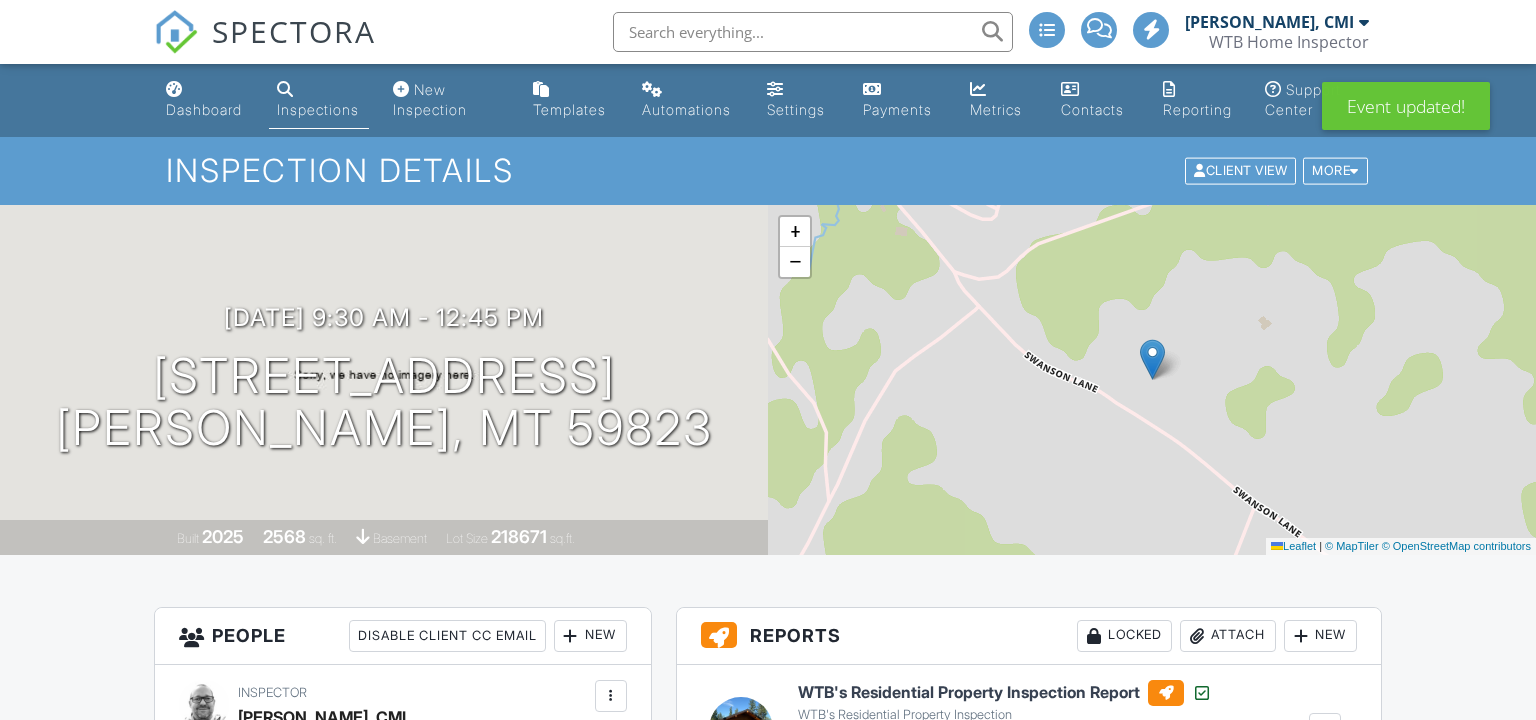 scroll, scrollTop: 0, scrollLeft: 0, axis: both 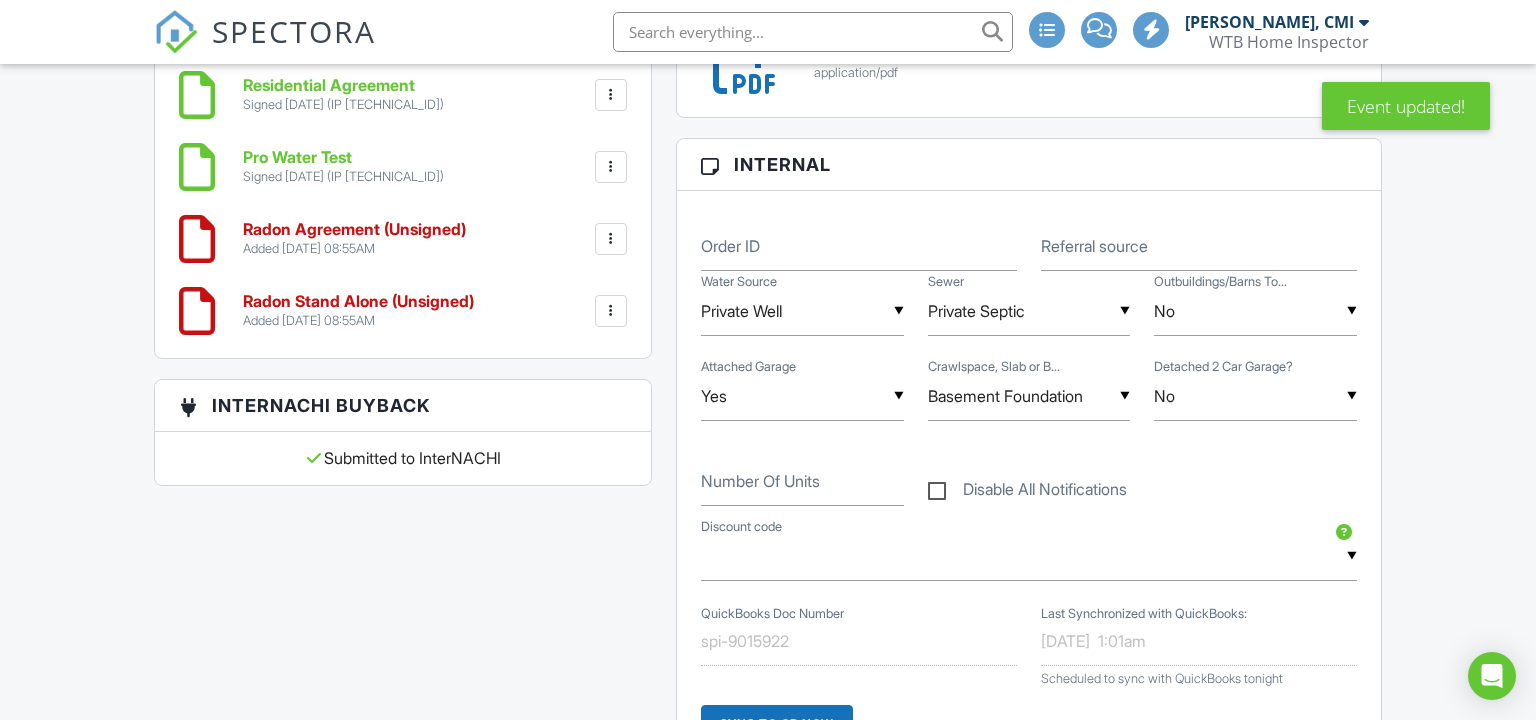 click at bounding box center (611, 239) 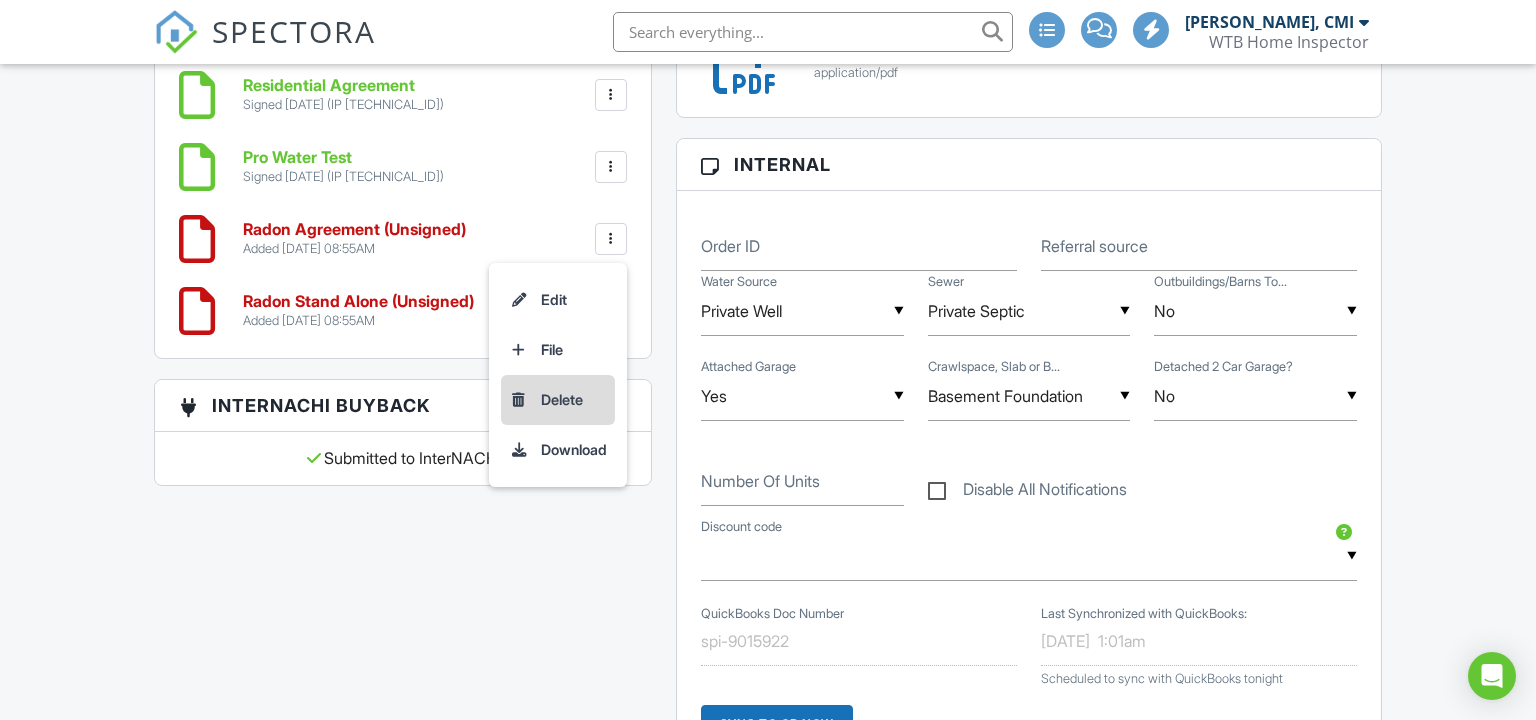 click on "Delete" at bounding box center [558, 400] 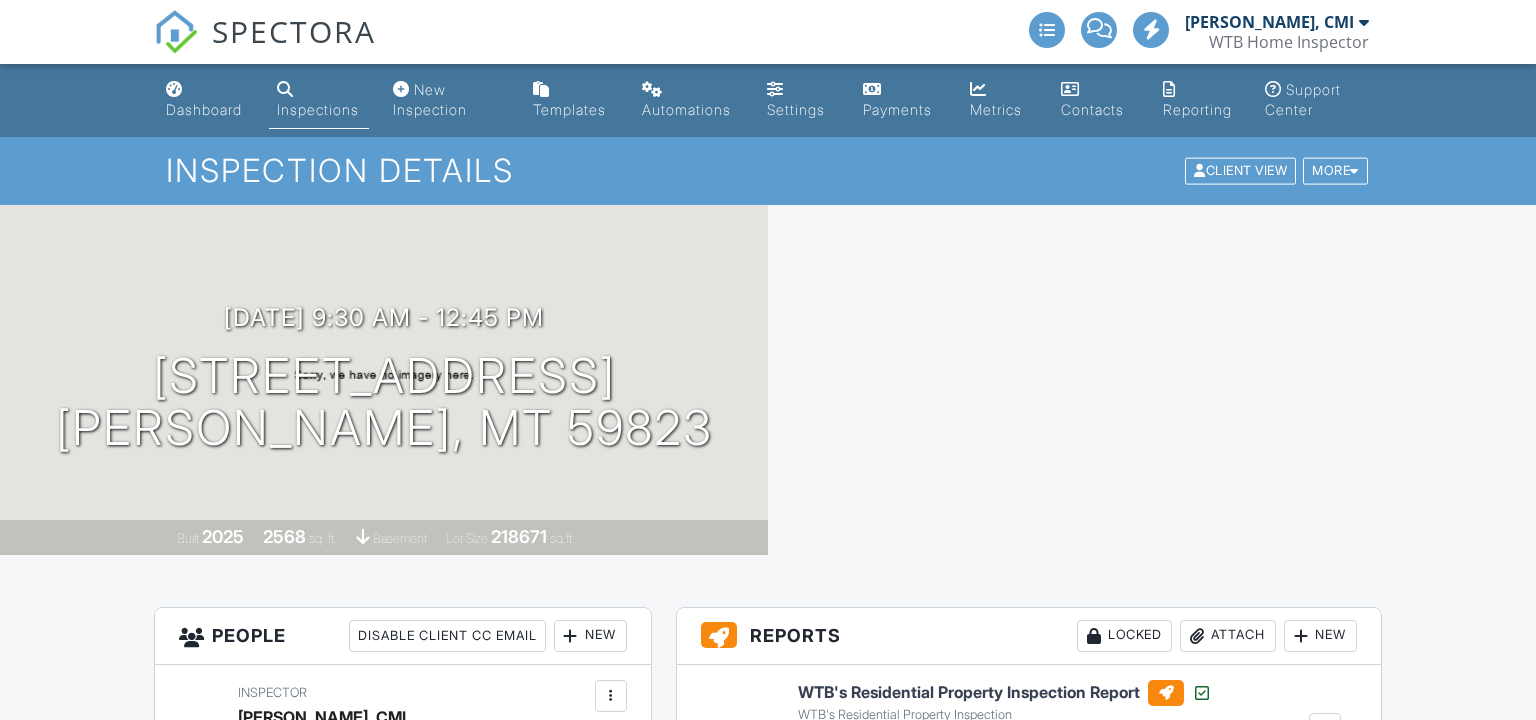 scroll, scrollTop: 0, scrollLeft: 0, axis: both 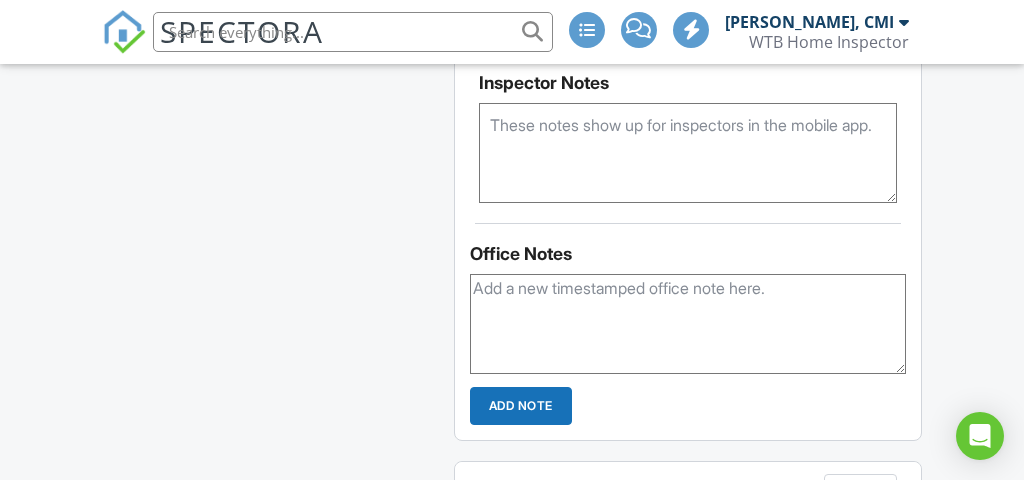 click at bounding box center [688, 153] 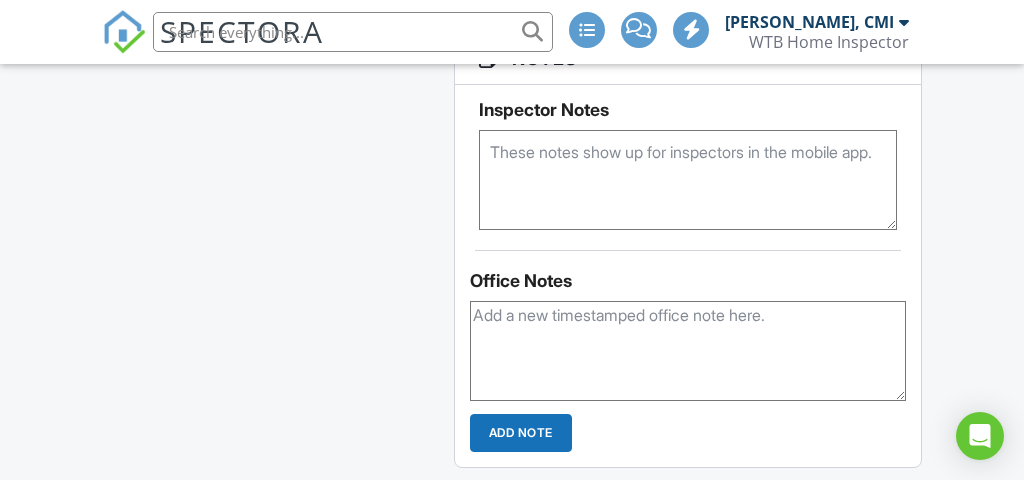 scroll, scrollTop: 2348, scrollLeft: 0, axis: vertical 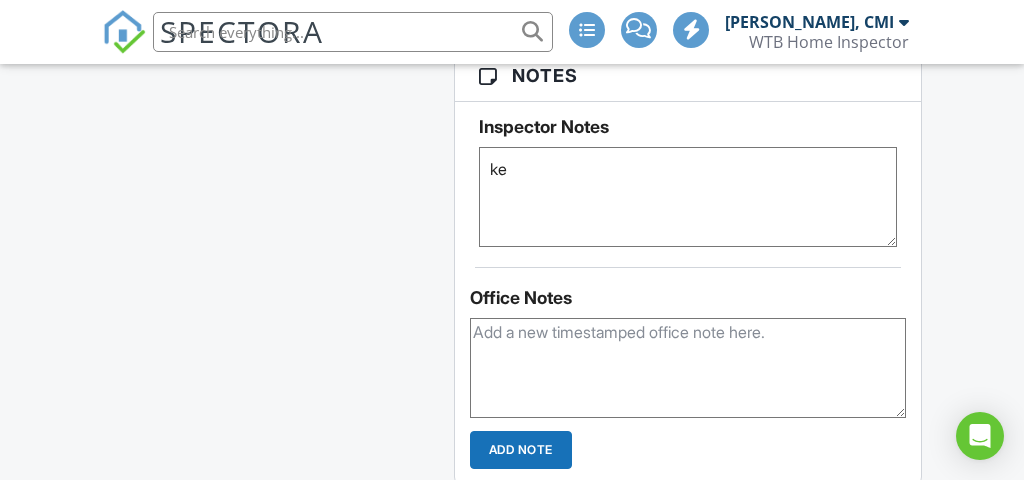 type on "k" 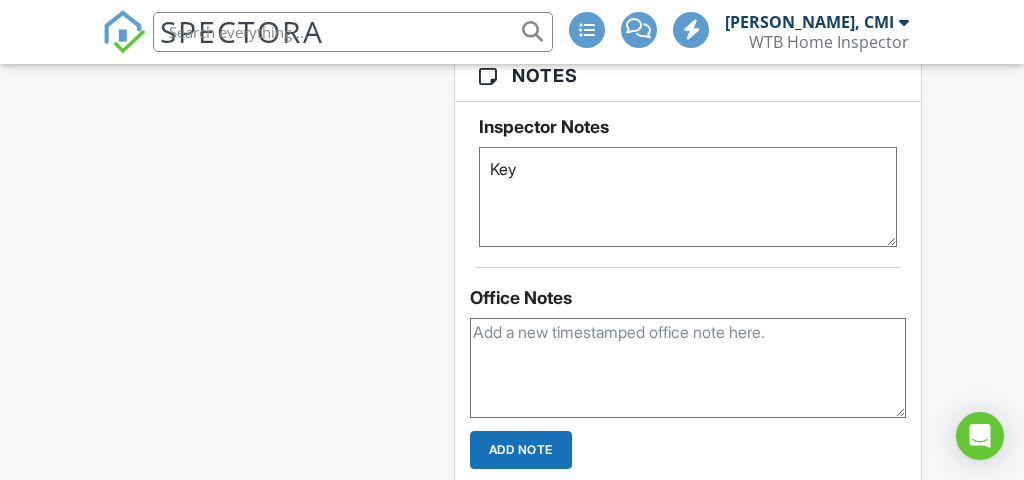 type on "Key" 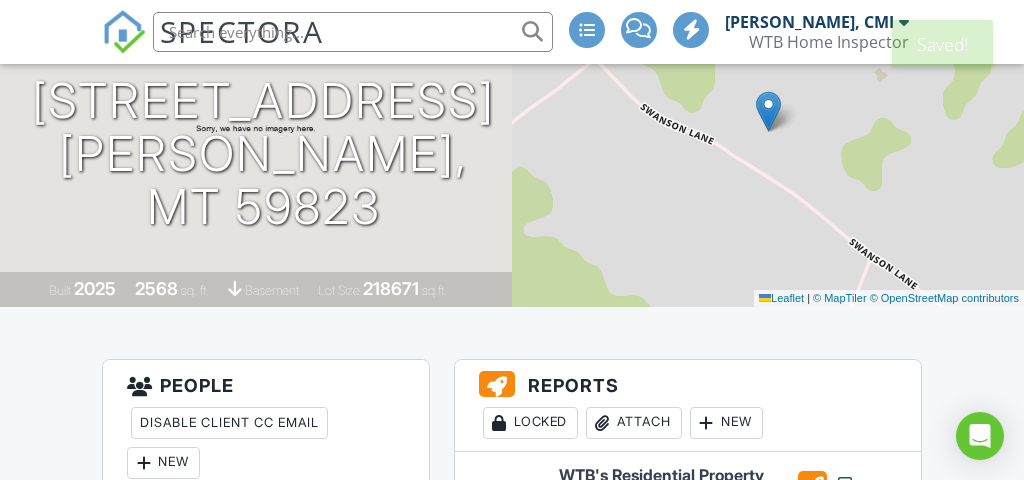 scroll, scrollTop: 253, scrollLeft: 0, axis: vertical 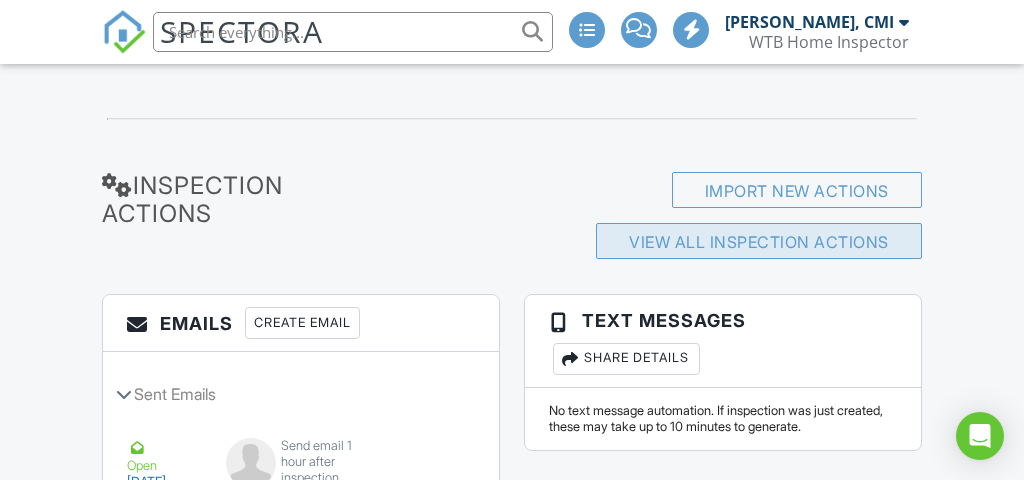 click on "View All Inspection Actions" at bounding box center (759, 242) 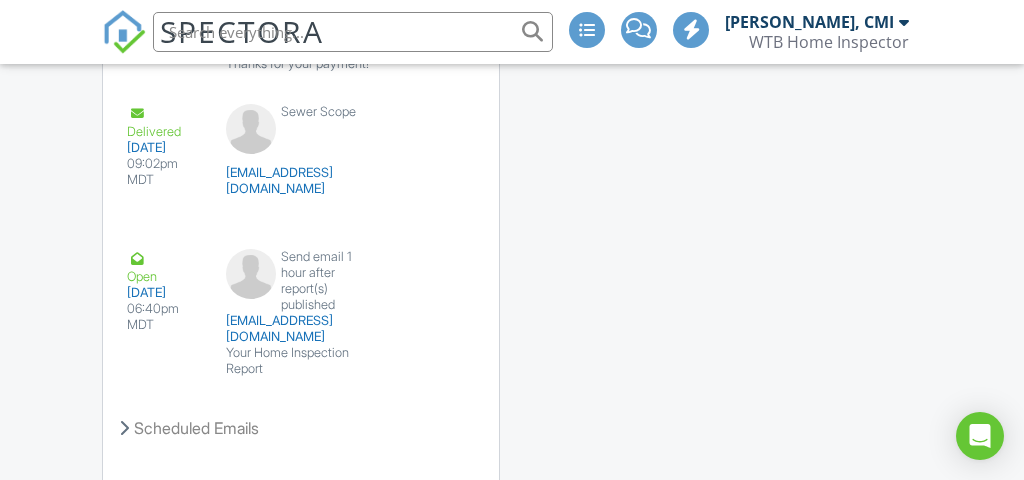 scroll, scrollTop: 5063, scrollLeft: 0, axis: vertical 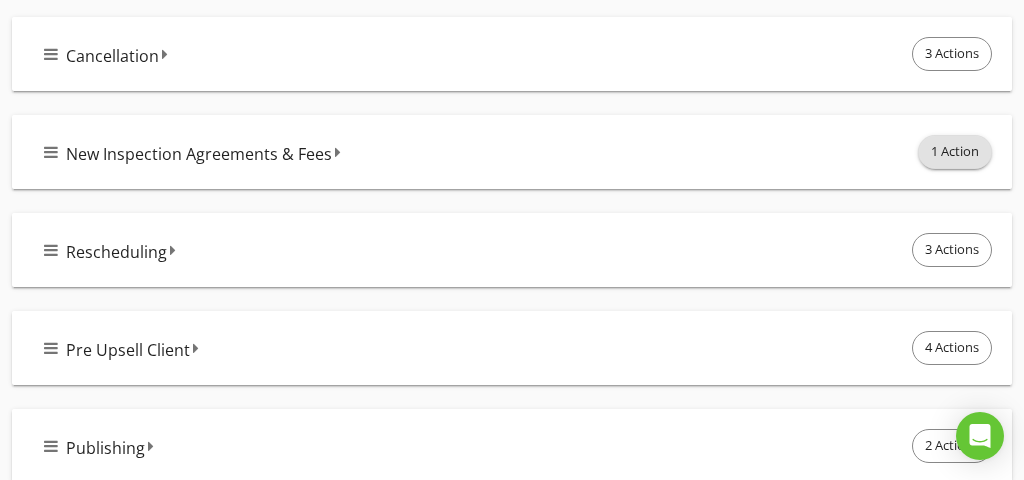 click on "1 Action" at bounding box center [955, 152] 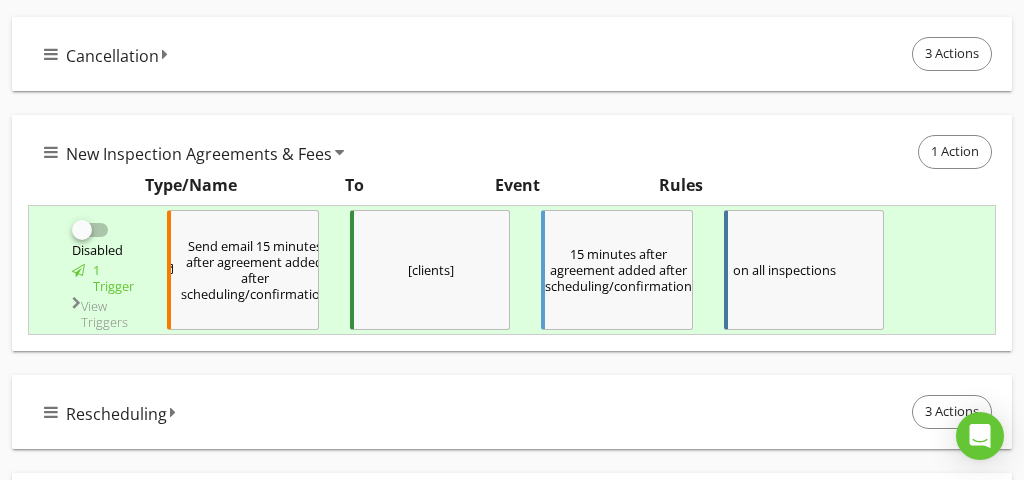click at bounding box center (82, 230) 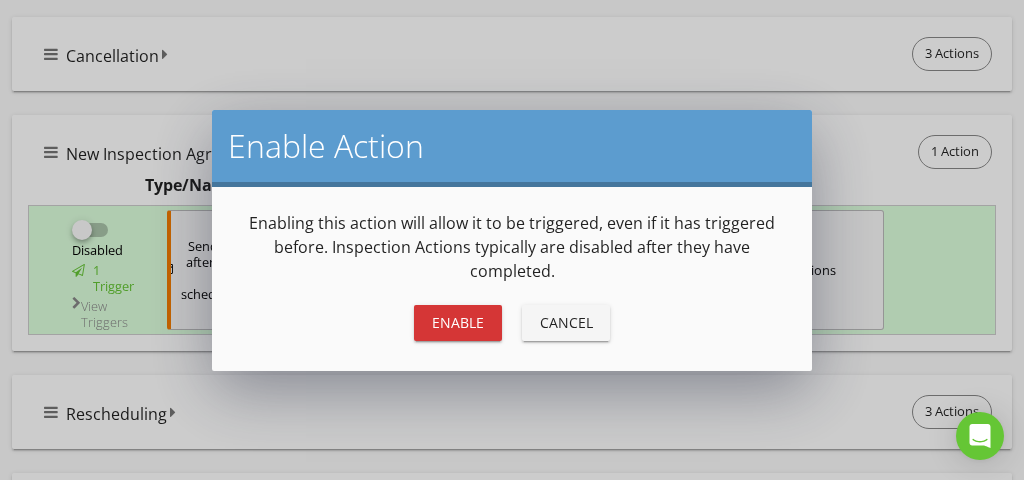click on "Enable" at bounding box center [458, 323] 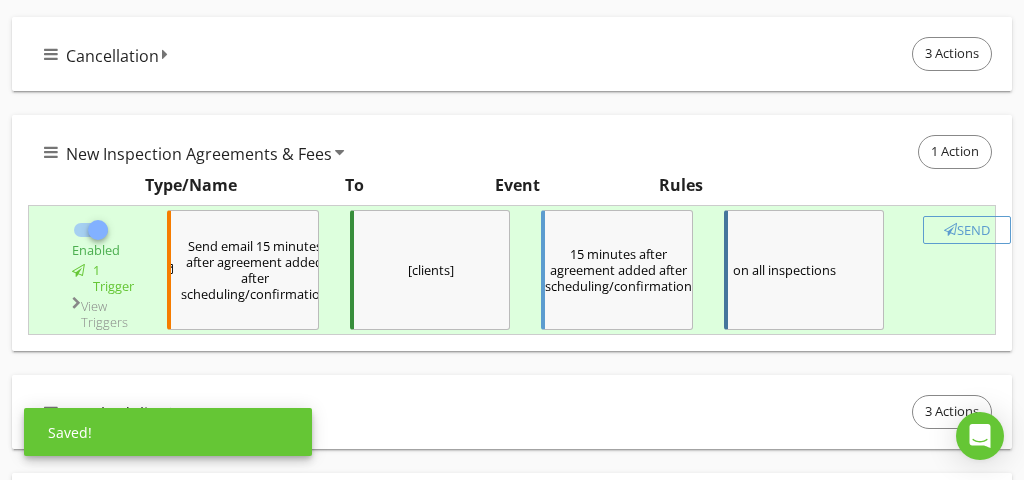 click on "Send" at bounding box center (967, 230) 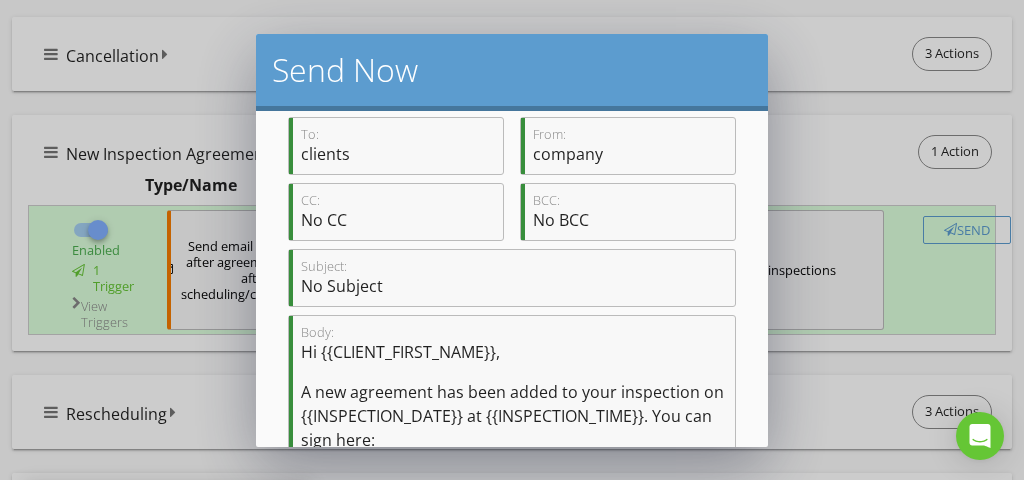 scroll, scrollTop: 400, scrollLeft: 0, axis: vertical 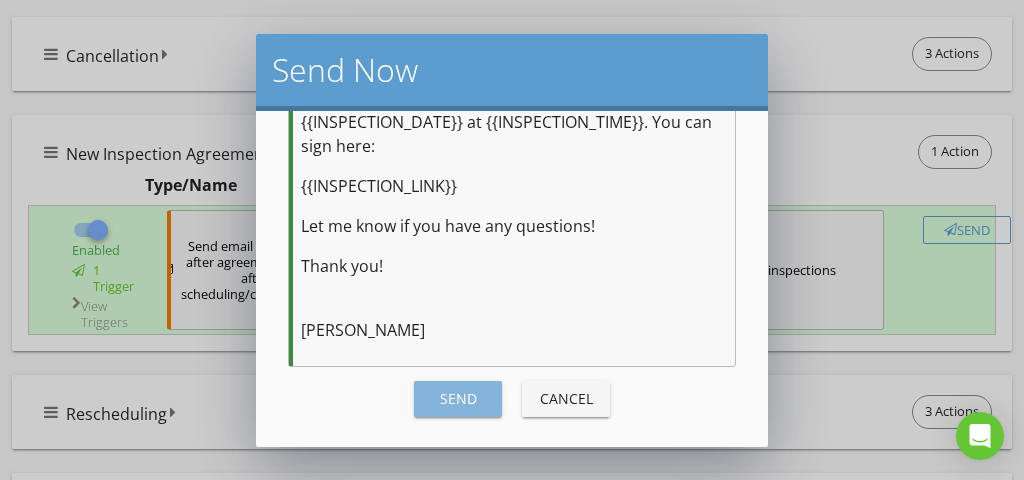 click on "Send" at bounding box center (458, 398) 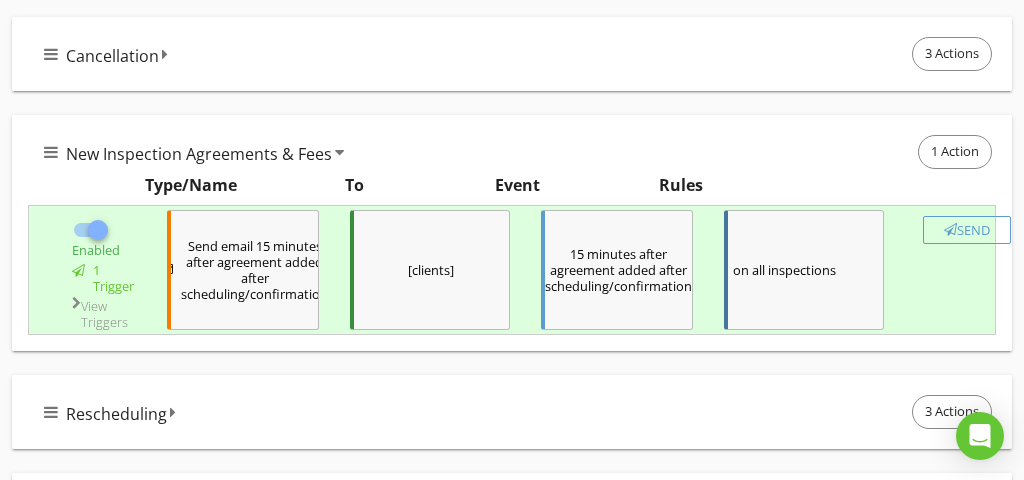checkbox on "false" 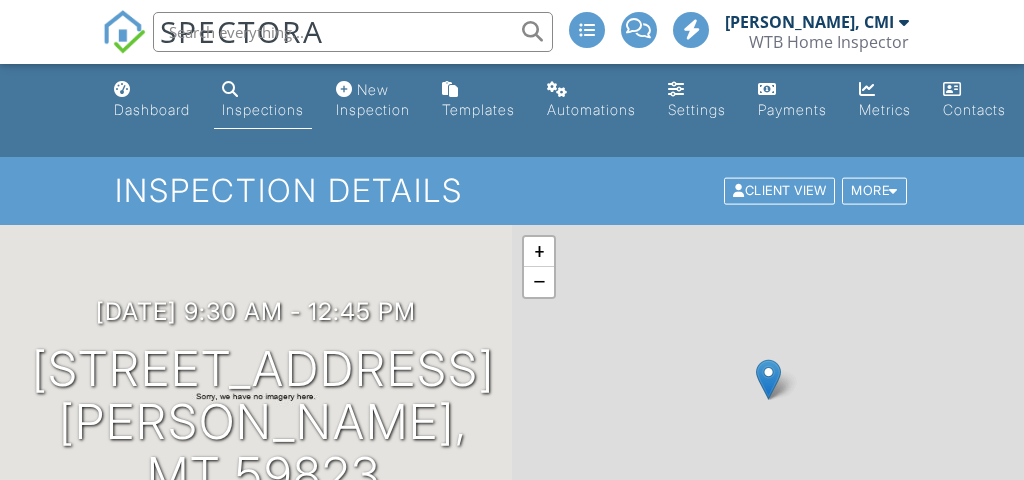 scroll, scrollTop: 5063, scrollLeft: 0, axis: vertical 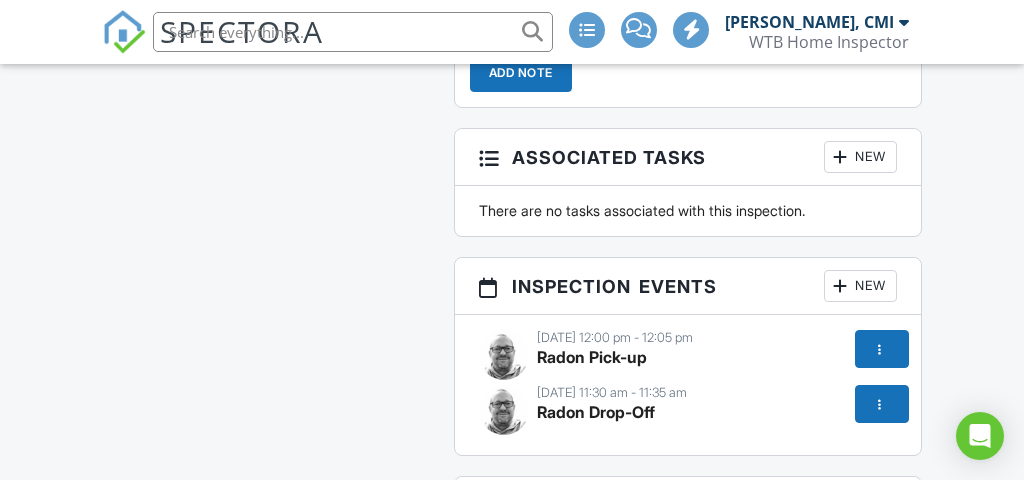click at bounding box center [880, 404] 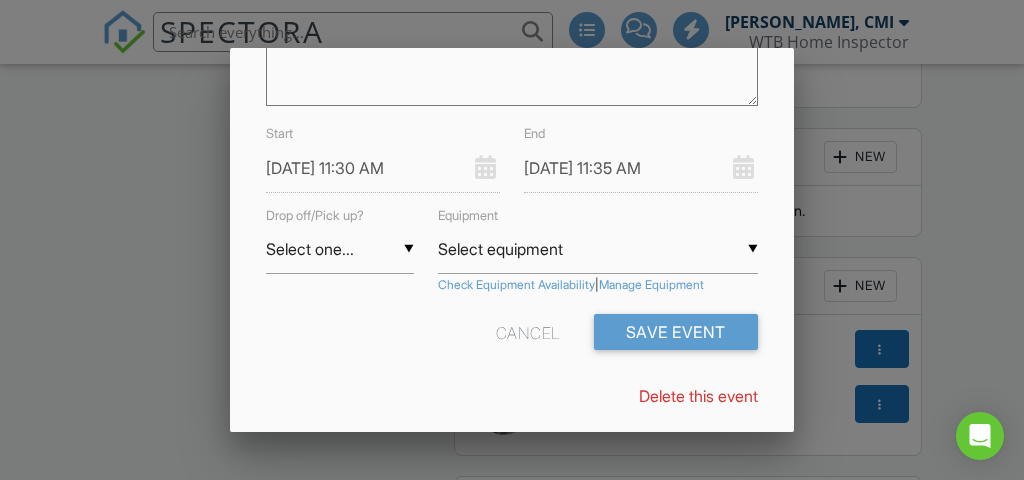 scroll, scrollTop: 287, scrollLeft: 0, axis: vertical 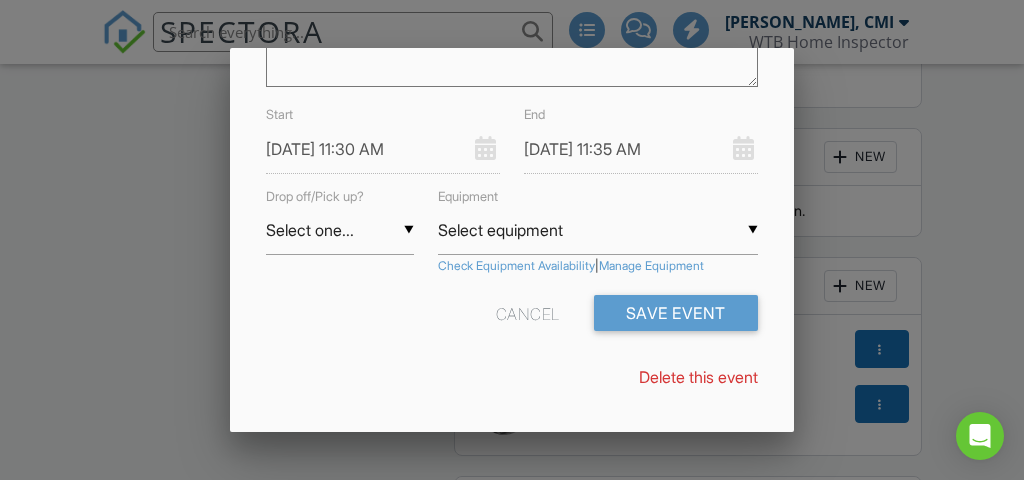 click on "Start
[DATE] 11:30 AM" at bounding box center (383, 137) 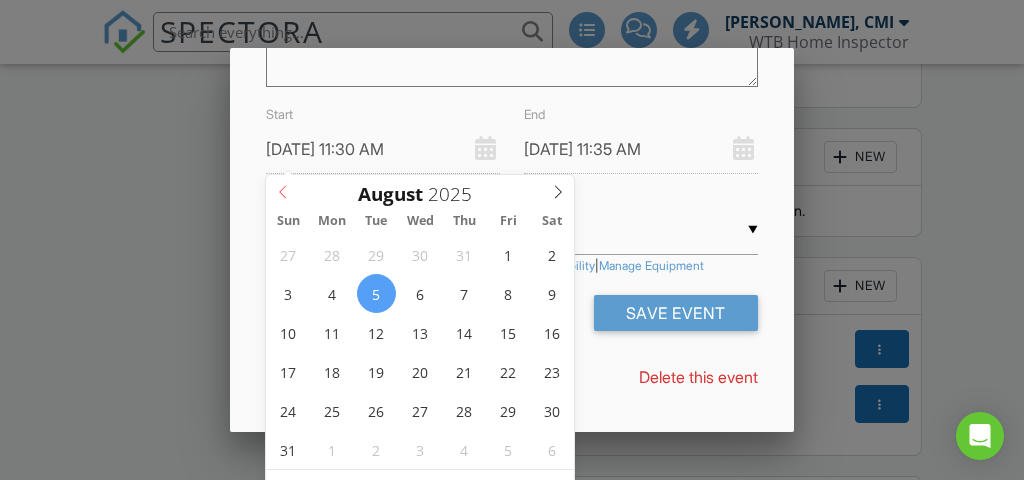 click 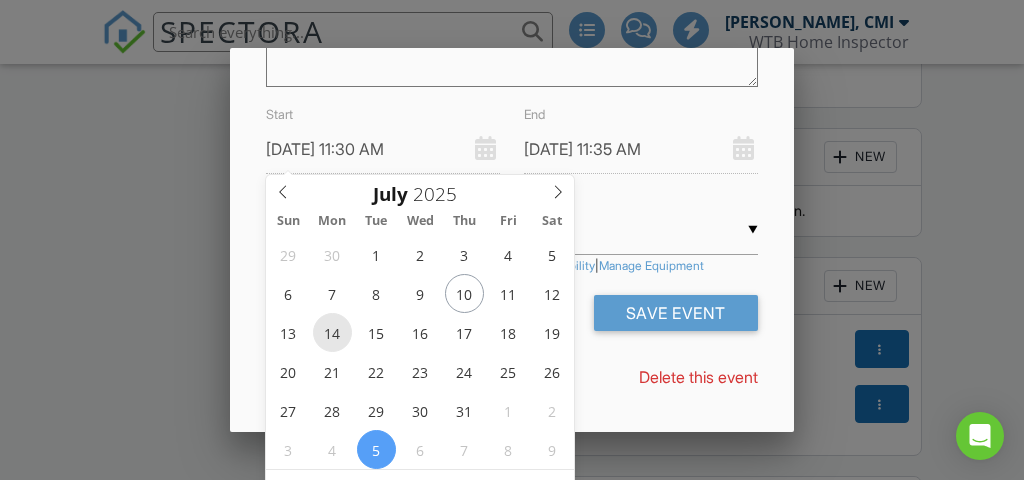 type on "[DATE] 11:30 AM" 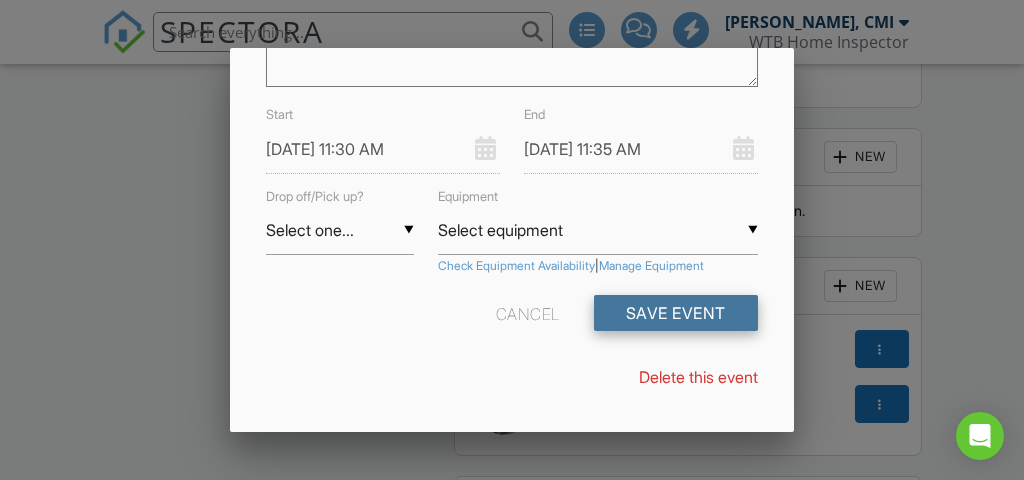 click on "Save Event" at bounding box center [676, 313] 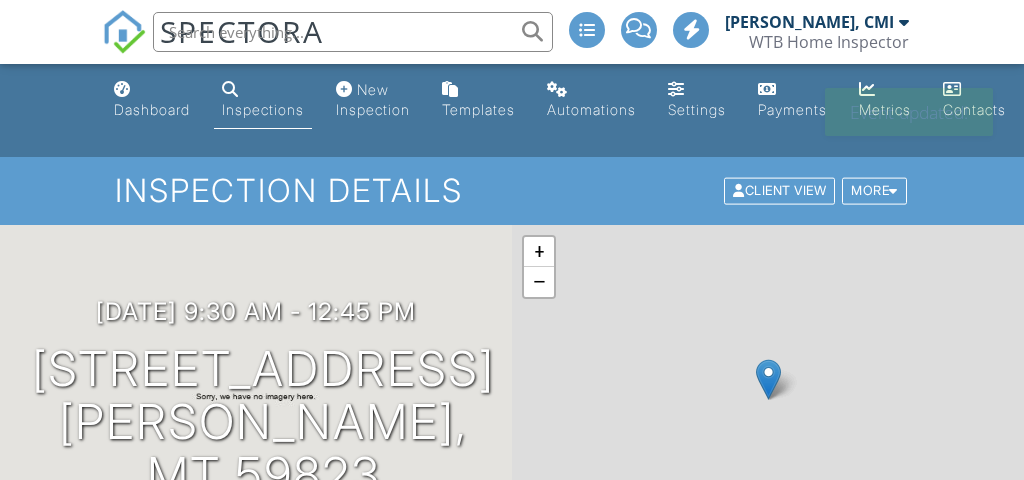 scroll, scrollTop: 0, scrollLeft: 0, axis: both 